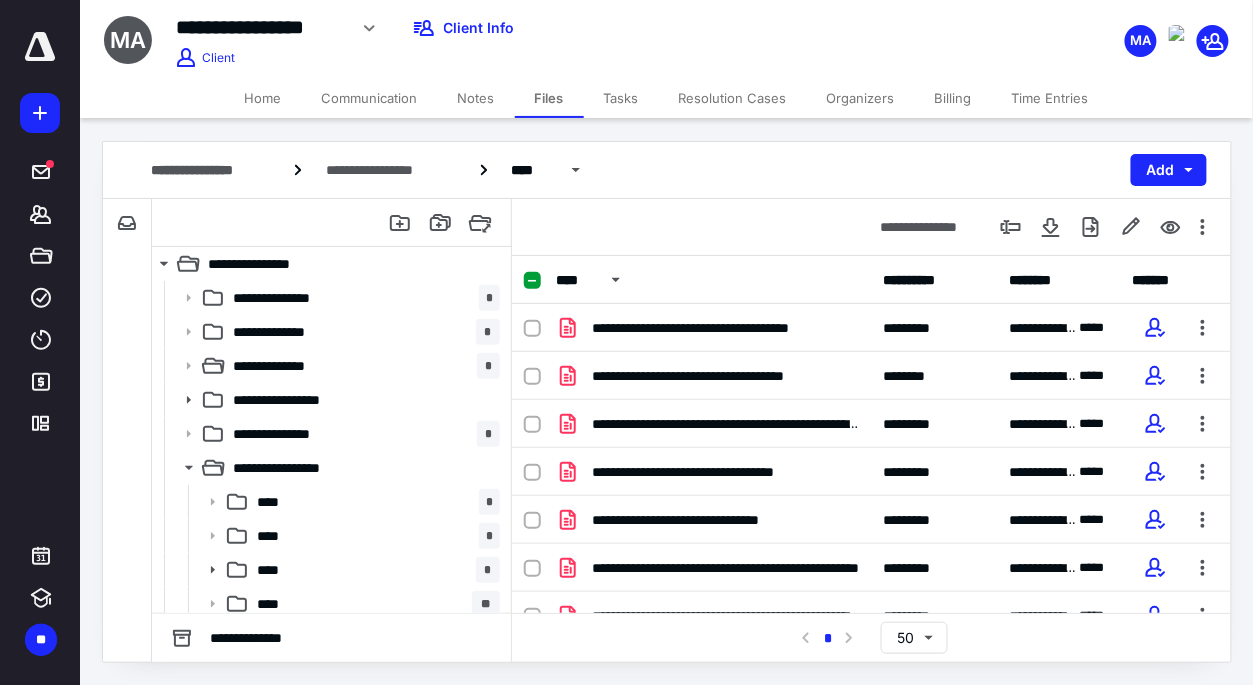 scroll, scrollTop: 0, scrollLeft: 0, axis: both 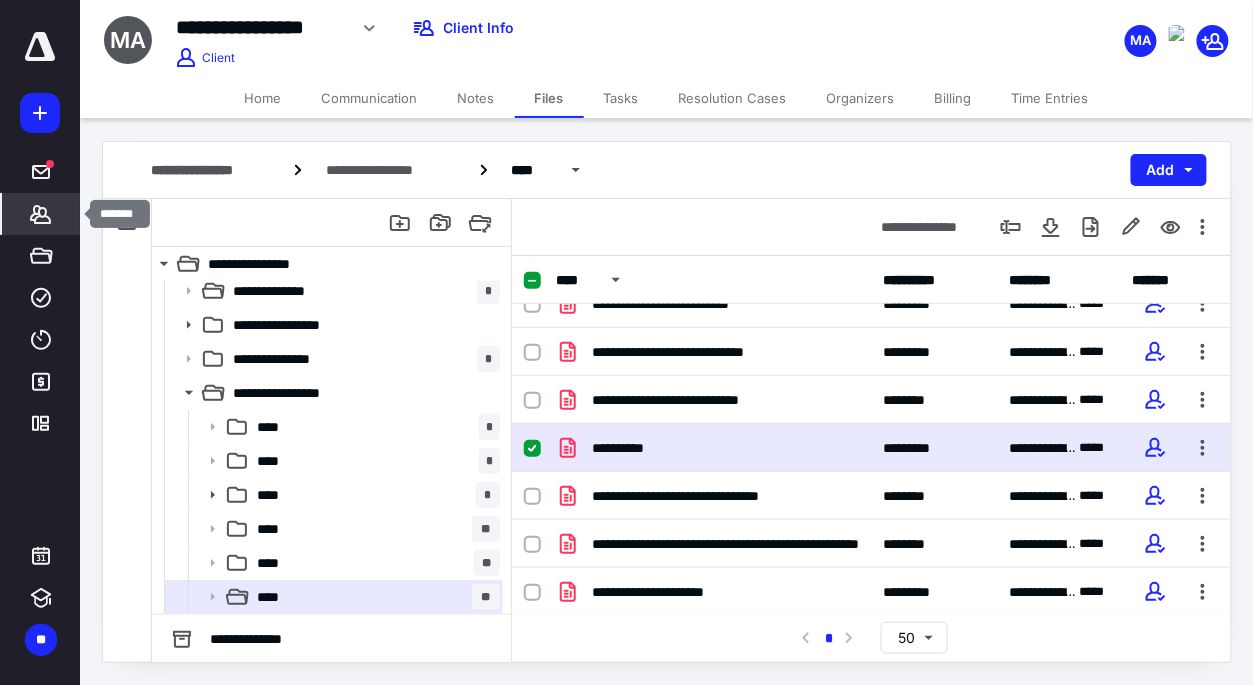 click 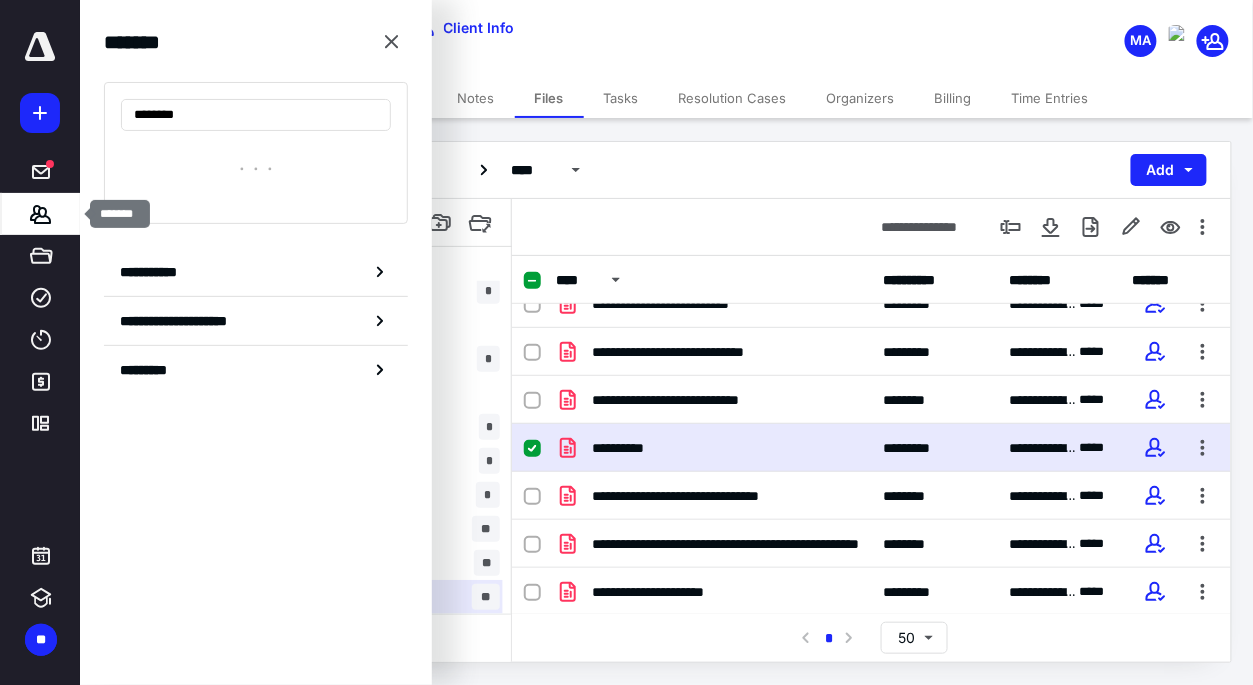 type on "********" 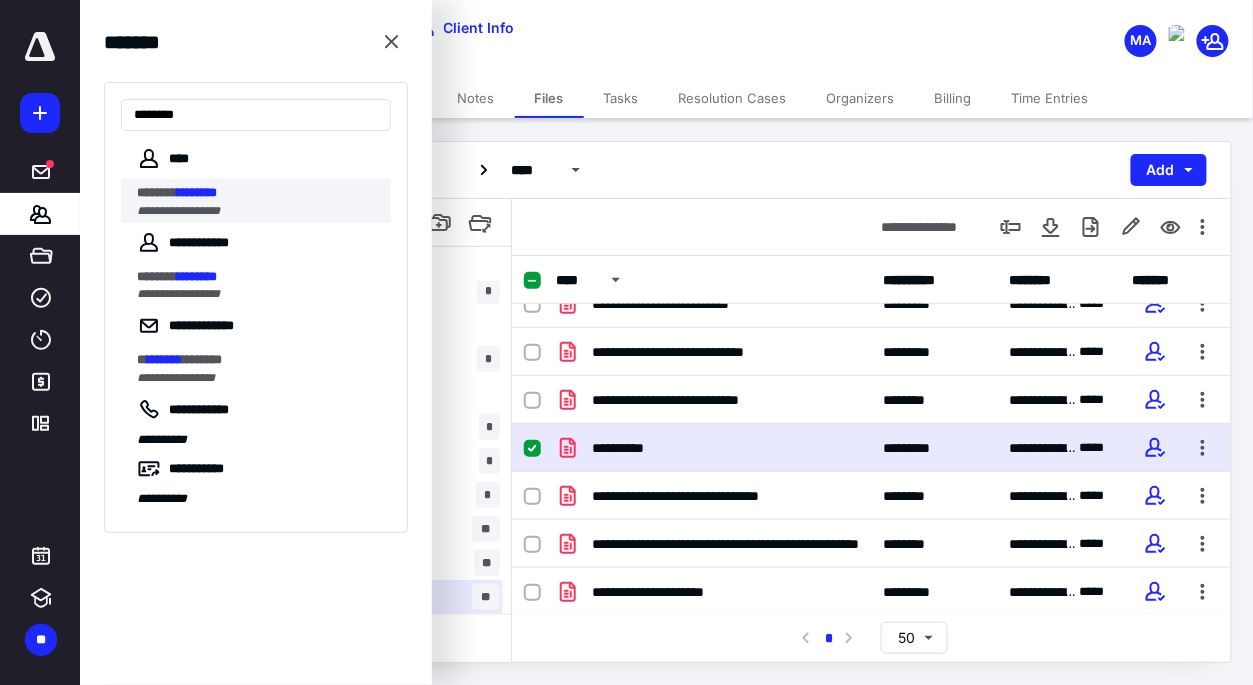 click on "**********" at bounding box center (178, 211) 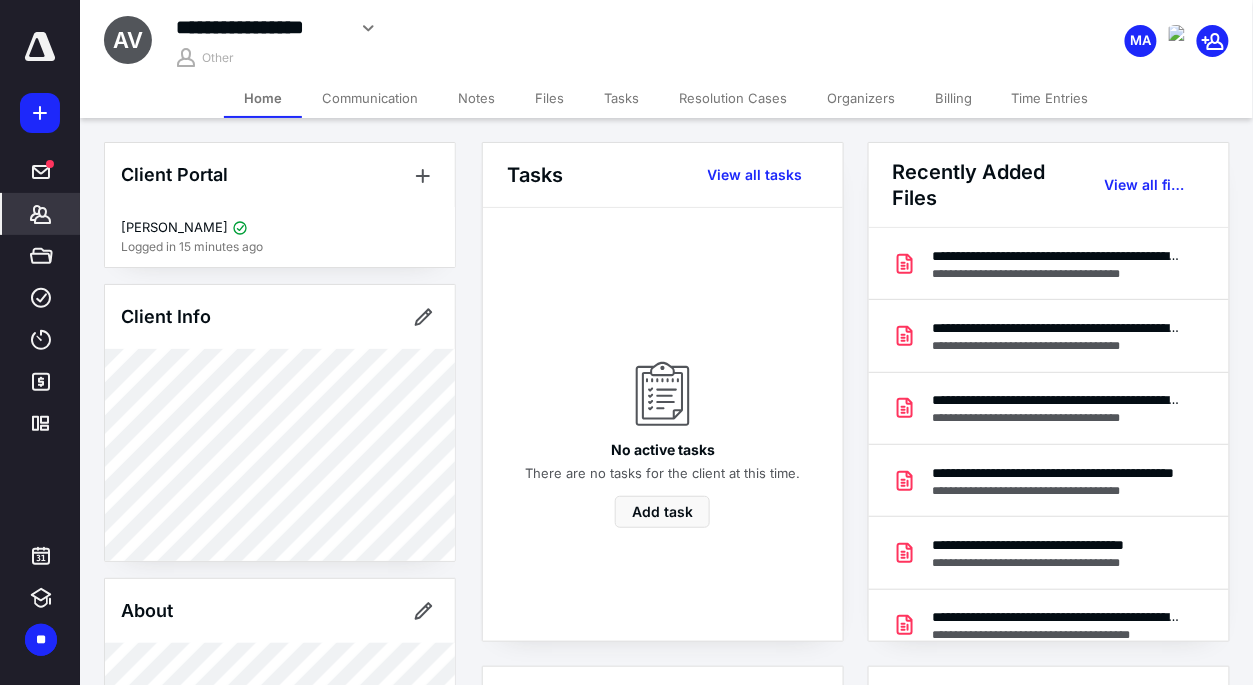 click on "Files" at bounding box center (549, 98) 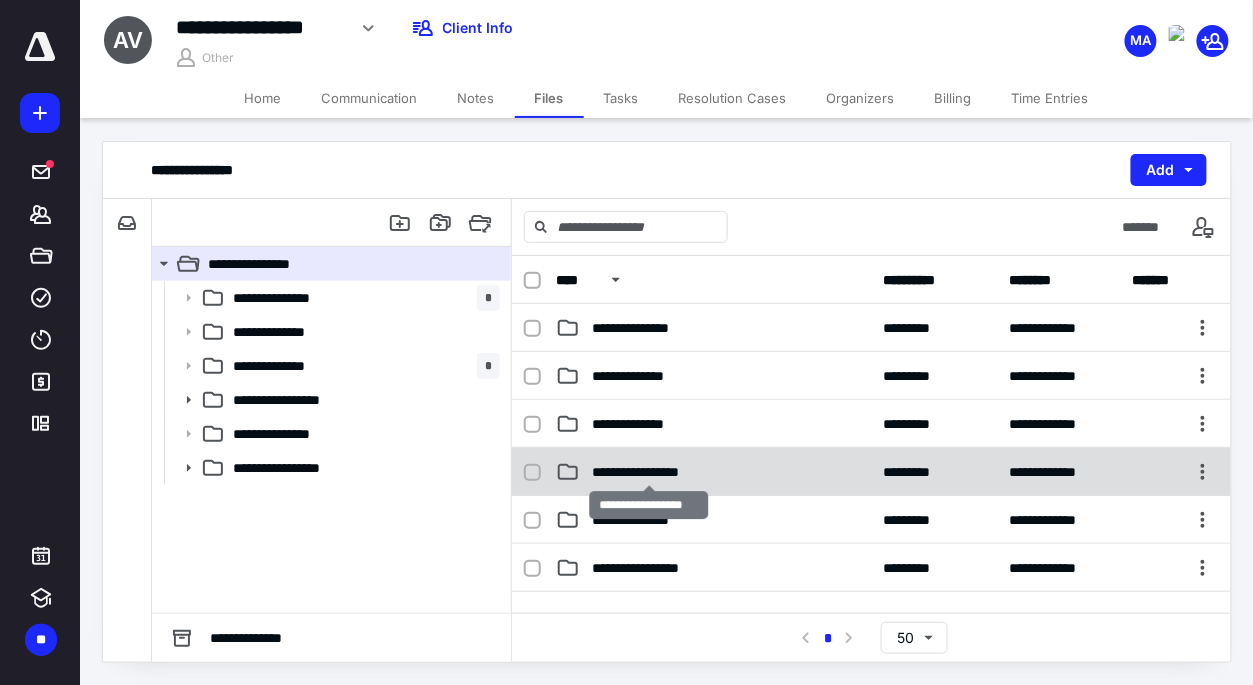 click on "**********" at bounding box center (649, 472) 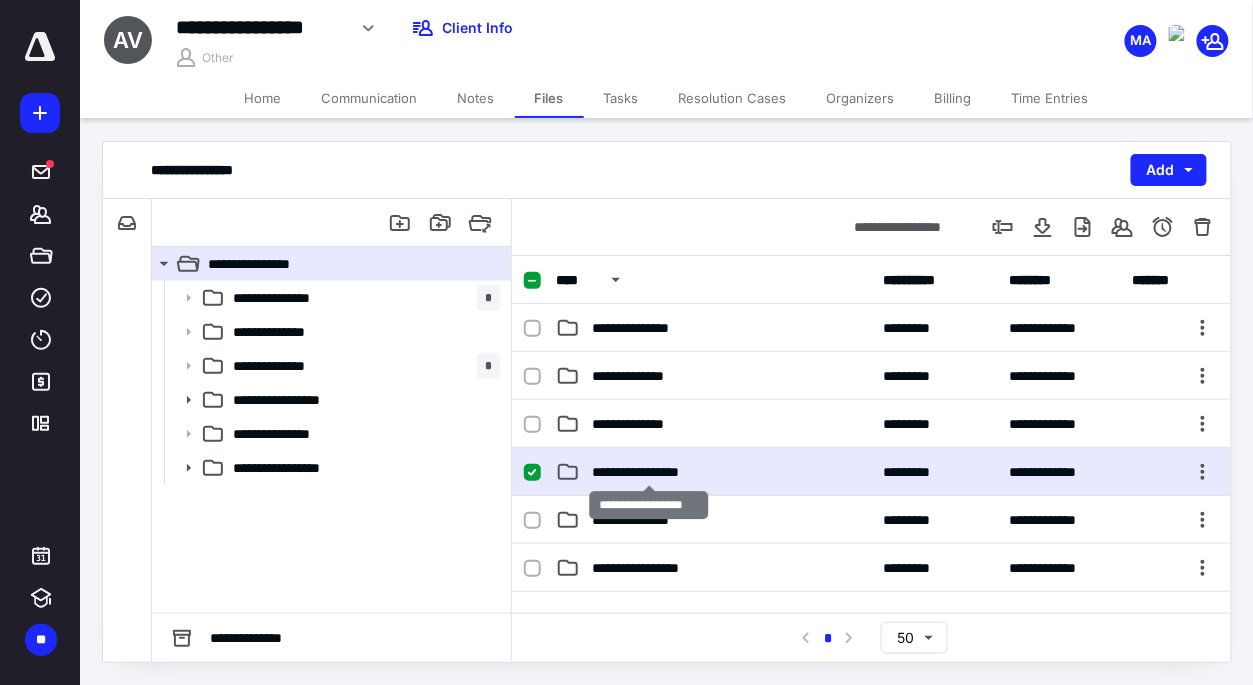 click on "**********" at bounding box center (649, 472) 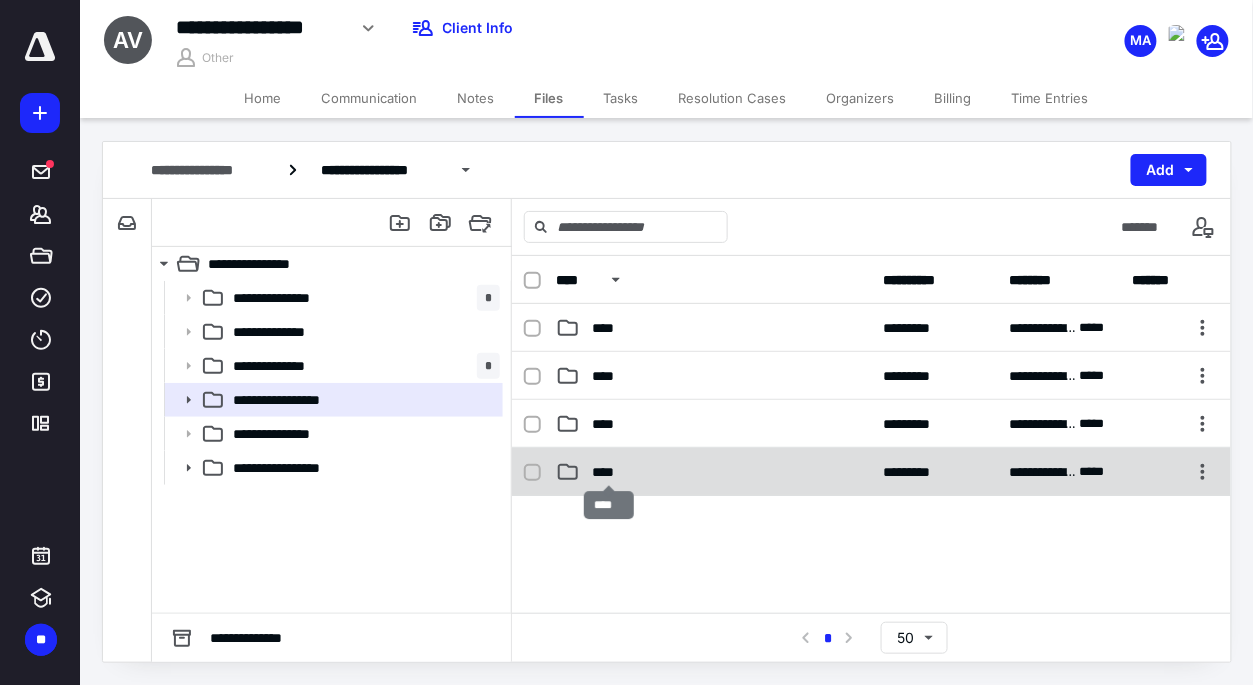 click on "****" at bounding box center (609, 472) 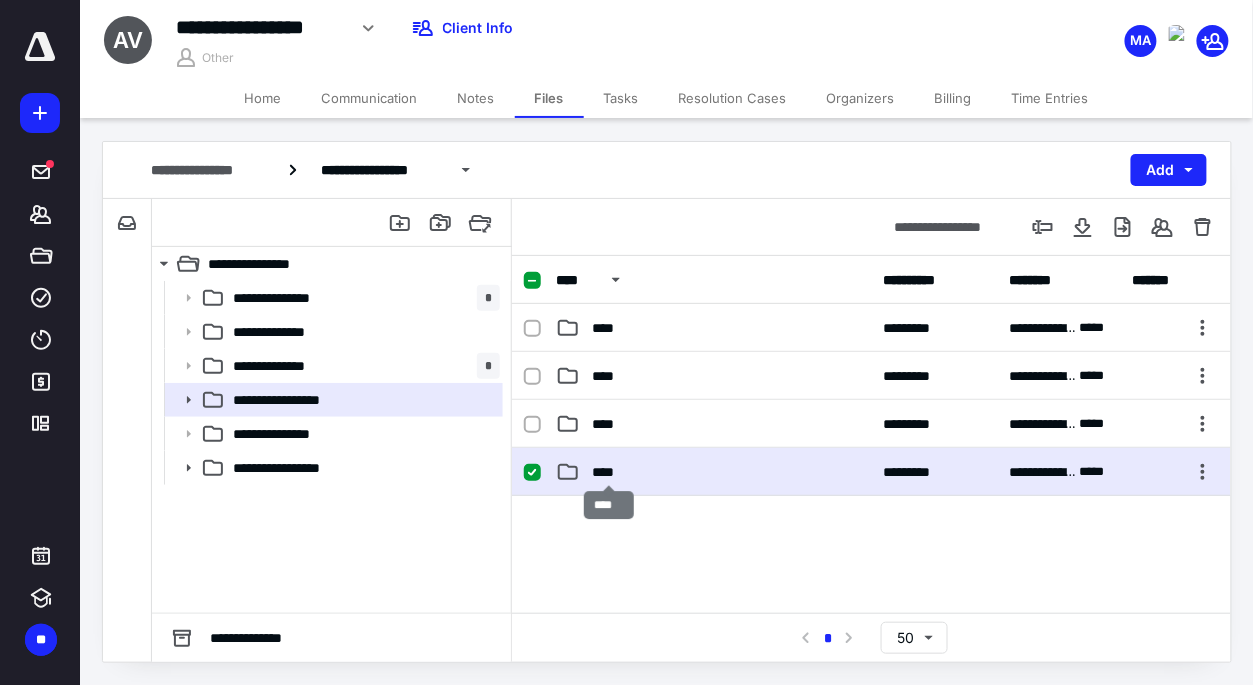 click on "****" at bounding box center [609, 472] 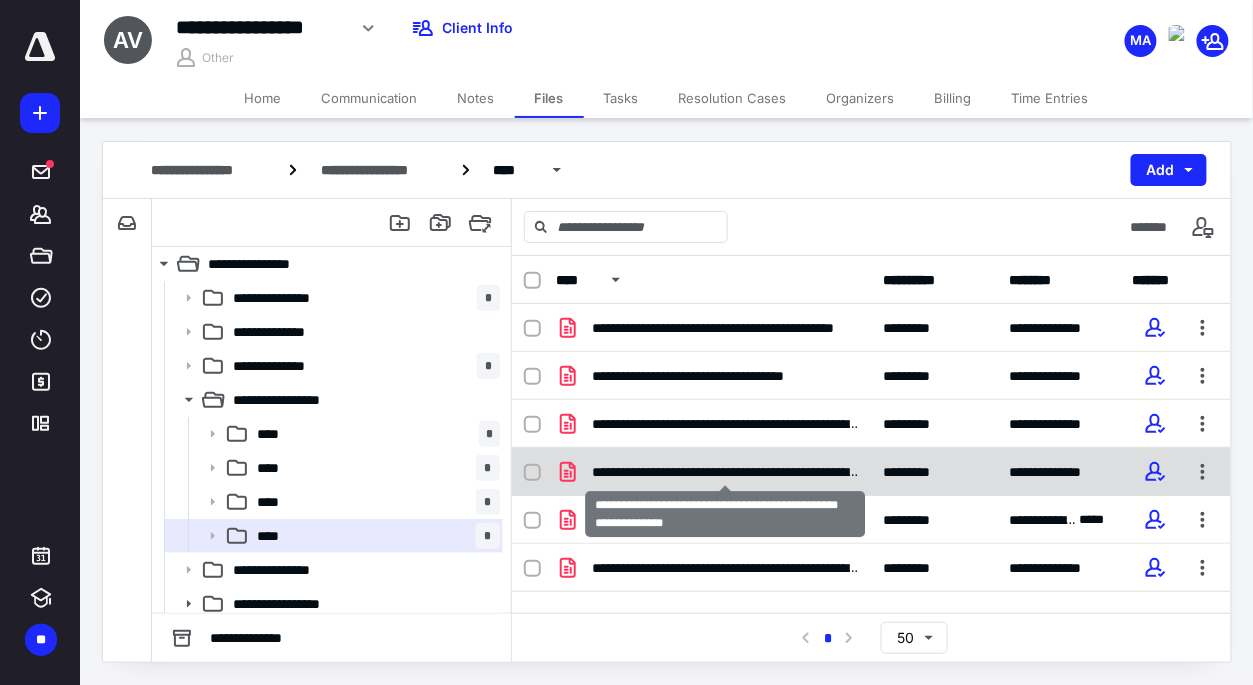 click on "**********" at bounding box center (725, 472) 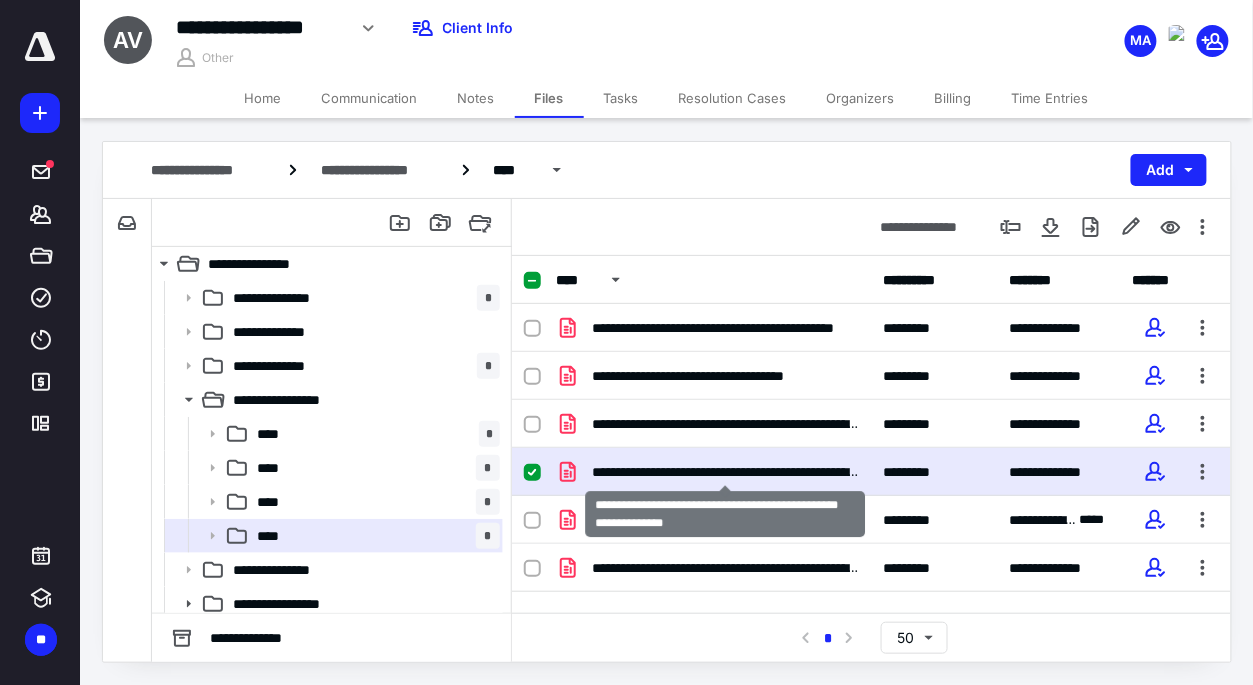 click on "**********" at bounding box center [725, 472] 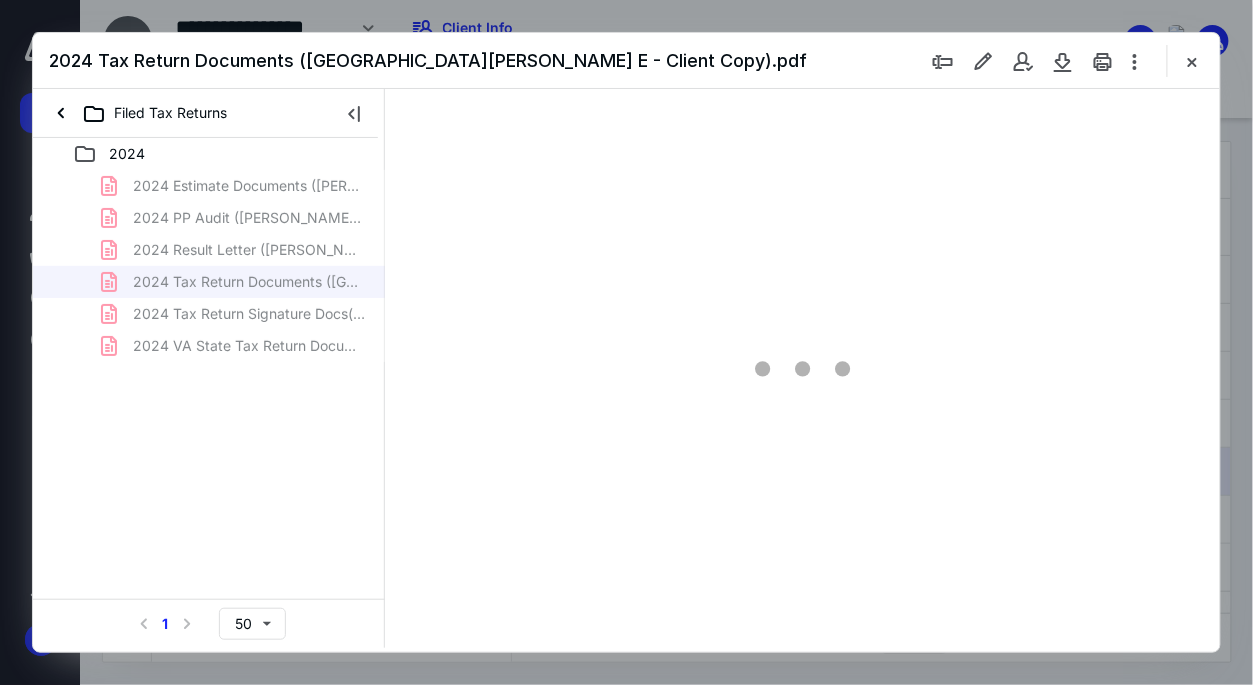 scroll, scrollTop: 0, scrollLeft: 0, axis: both 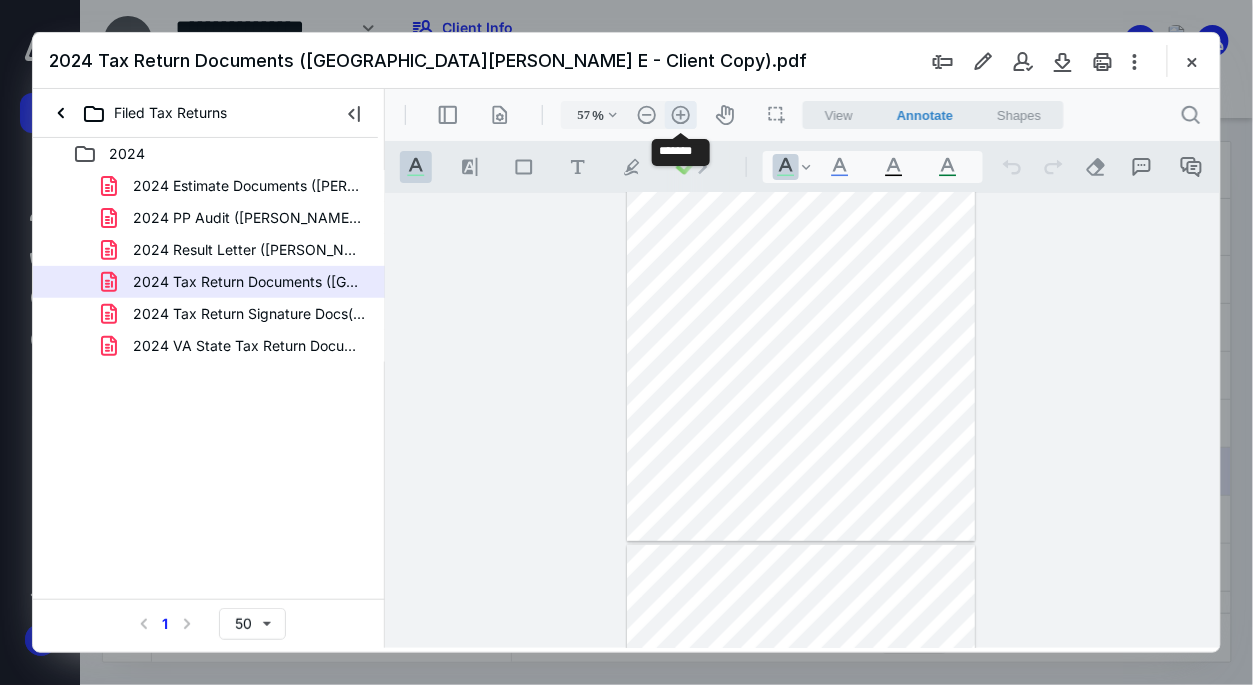 click on ".cls-1{fill:#abb0c4;} icon - header - zoom - in - line" at bounding box center [680, 114] 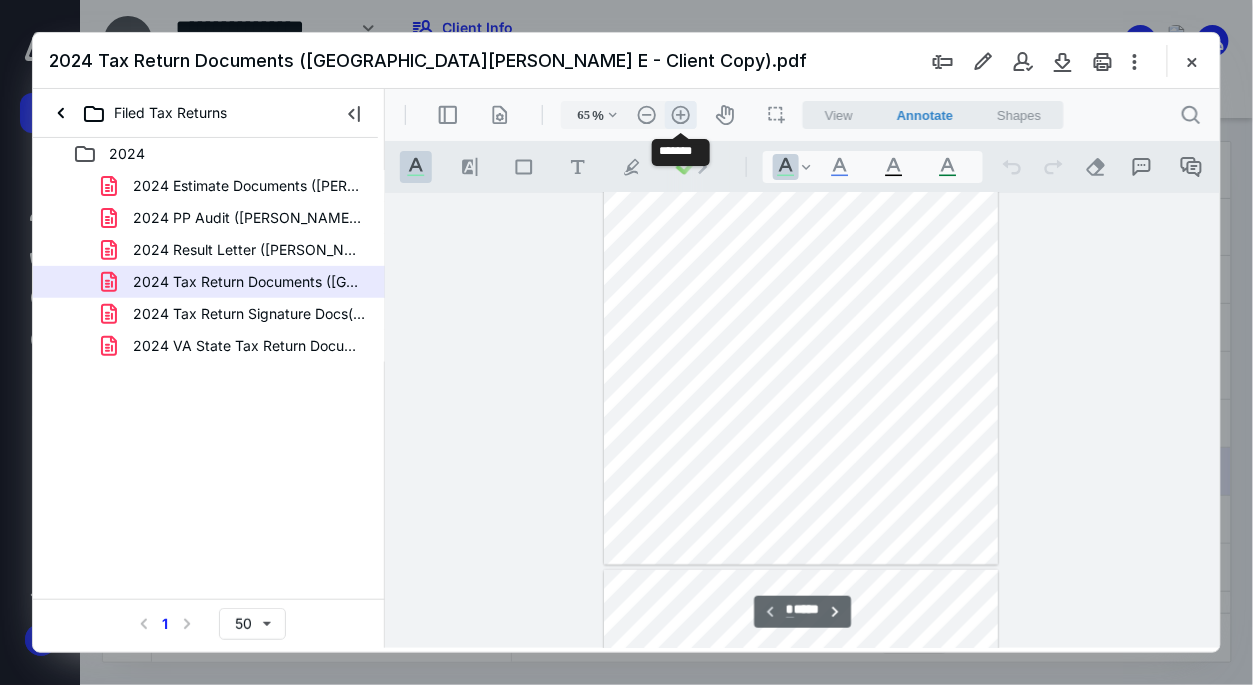 click on ".cls-1{fill:#abb0c4;} icon - header - zoom - in - line" at bounding box center (680, 114) 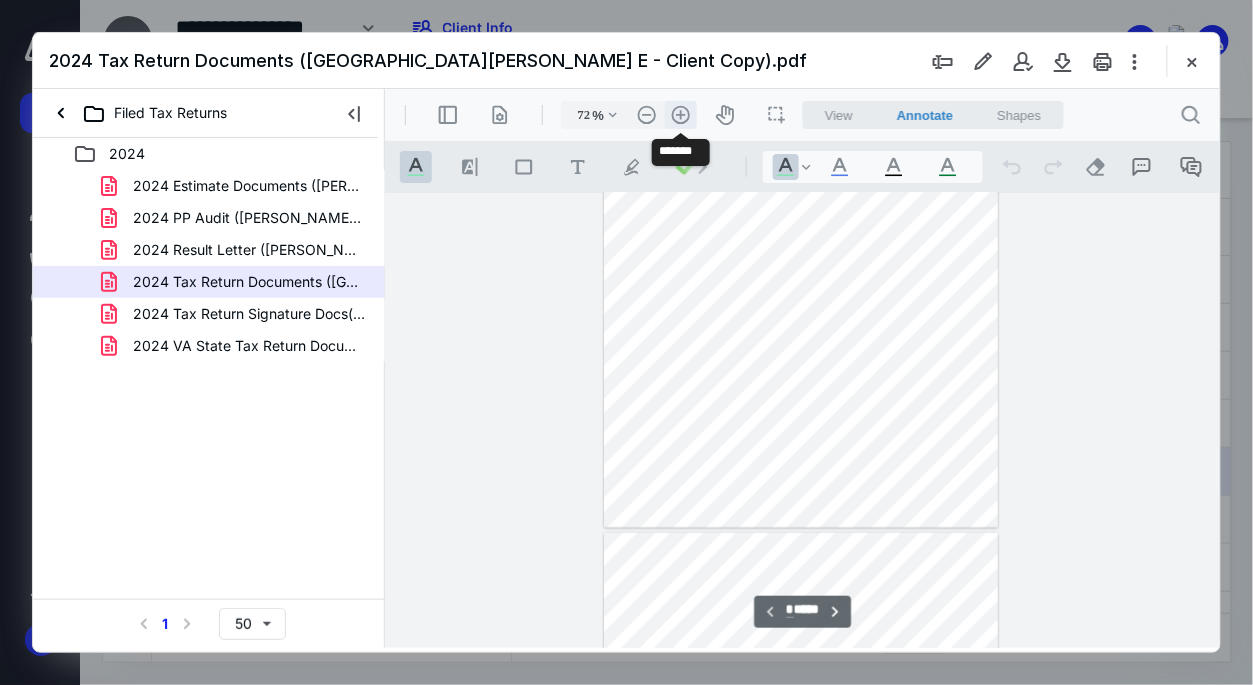 click on ".cls-1{fill:#abb0c4;} icon - header - zoom - in - line" at bounding box center (680, 114) 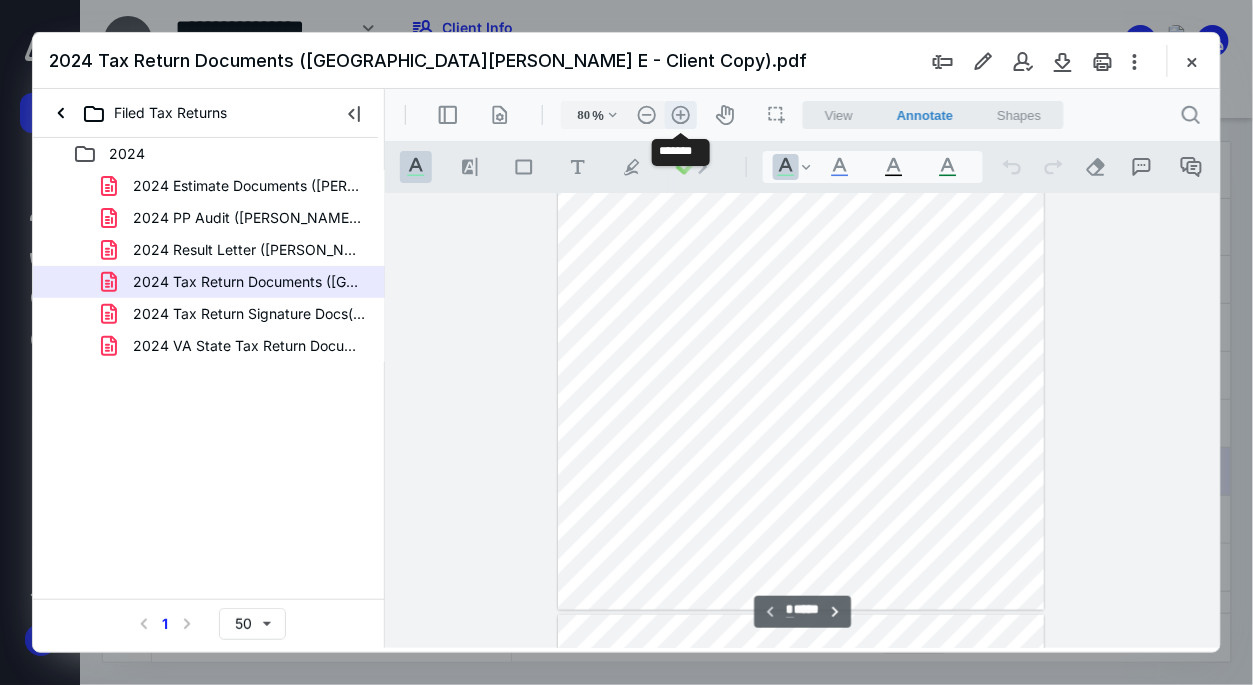 click on ".cls-1{fill:#abb0c4;} icon - header - zoom - in - line" at bounding box center [680, 114] 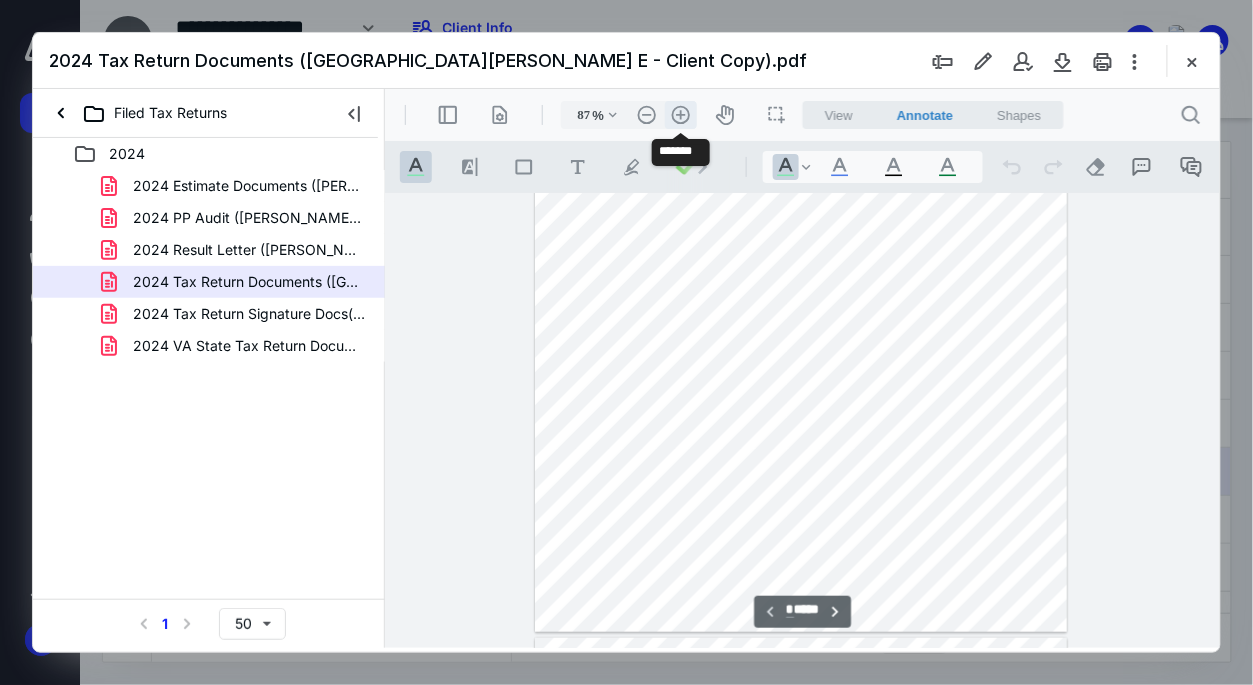 click on ".cls-1{fill:#abb0c4;} icon - header - zoom - in - line" at bounding box center (680, 114) 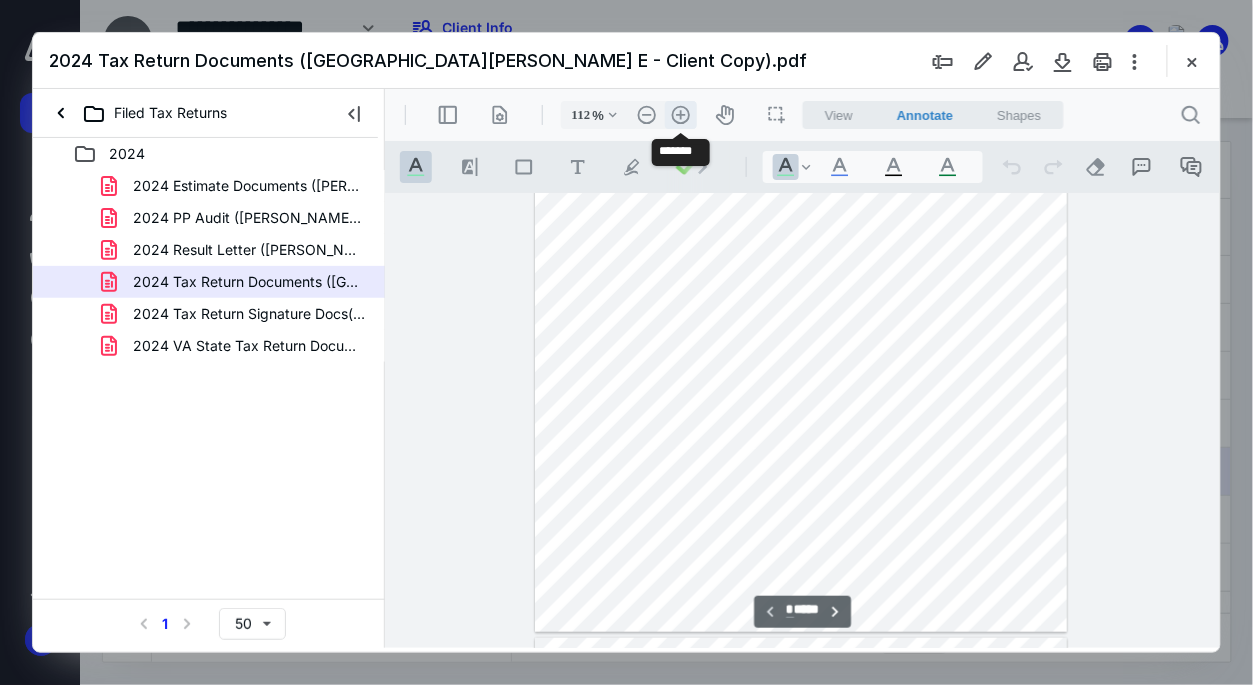 scroll, scrollTop: 376, scrollLeft: 0, axis: vertical 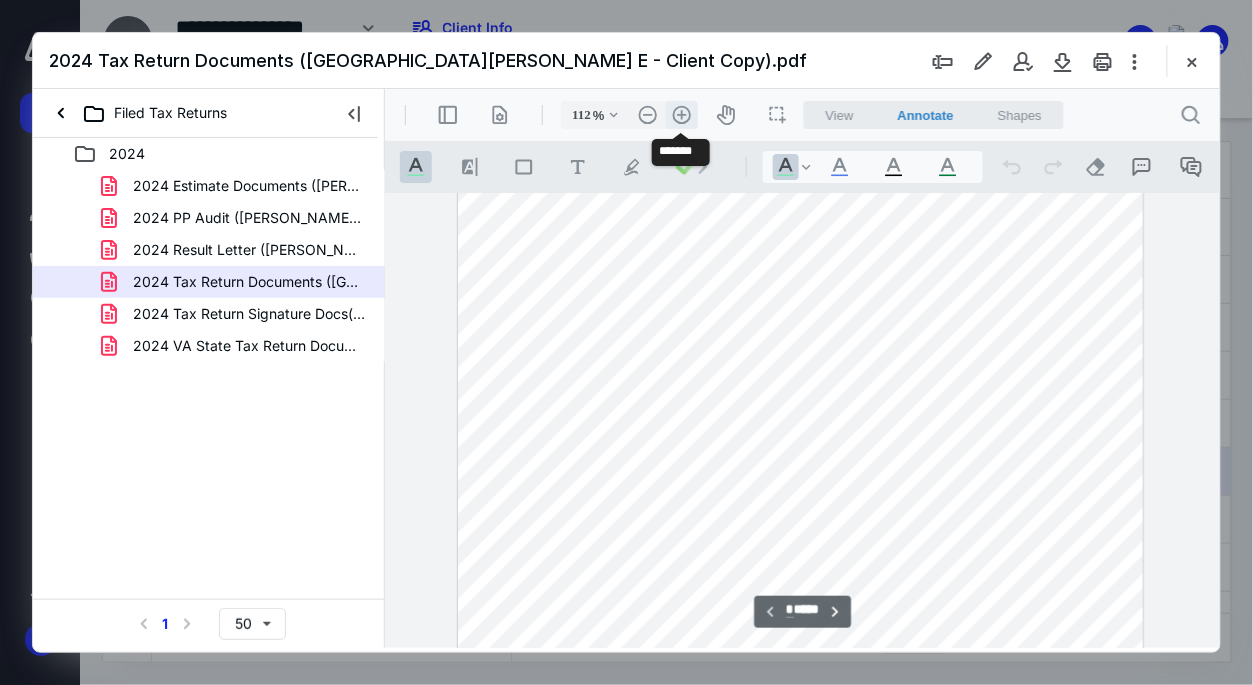 click on ".cls-1{fill:#abb0c4;} icon - header - zoom - in - line" at bounding box center [681, 114] 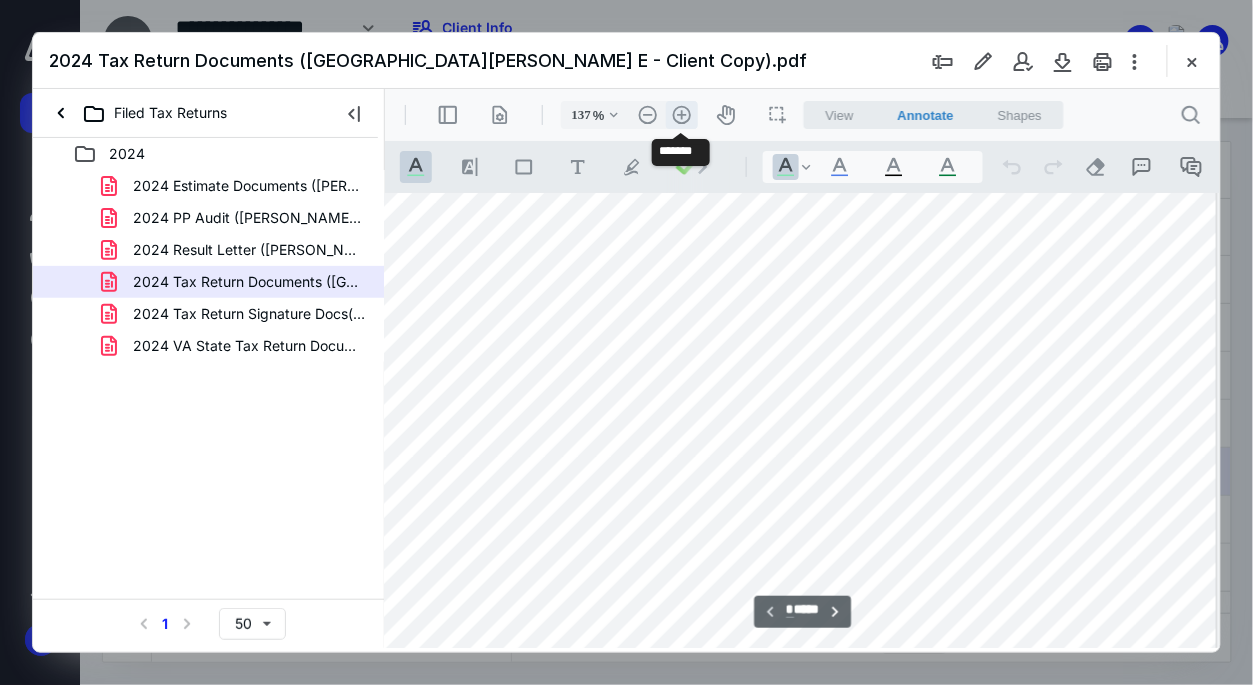 click on ".cls-1{fill:#abb0c4;} icon - header - zoom - in - line" at bounding box center [681, 114] 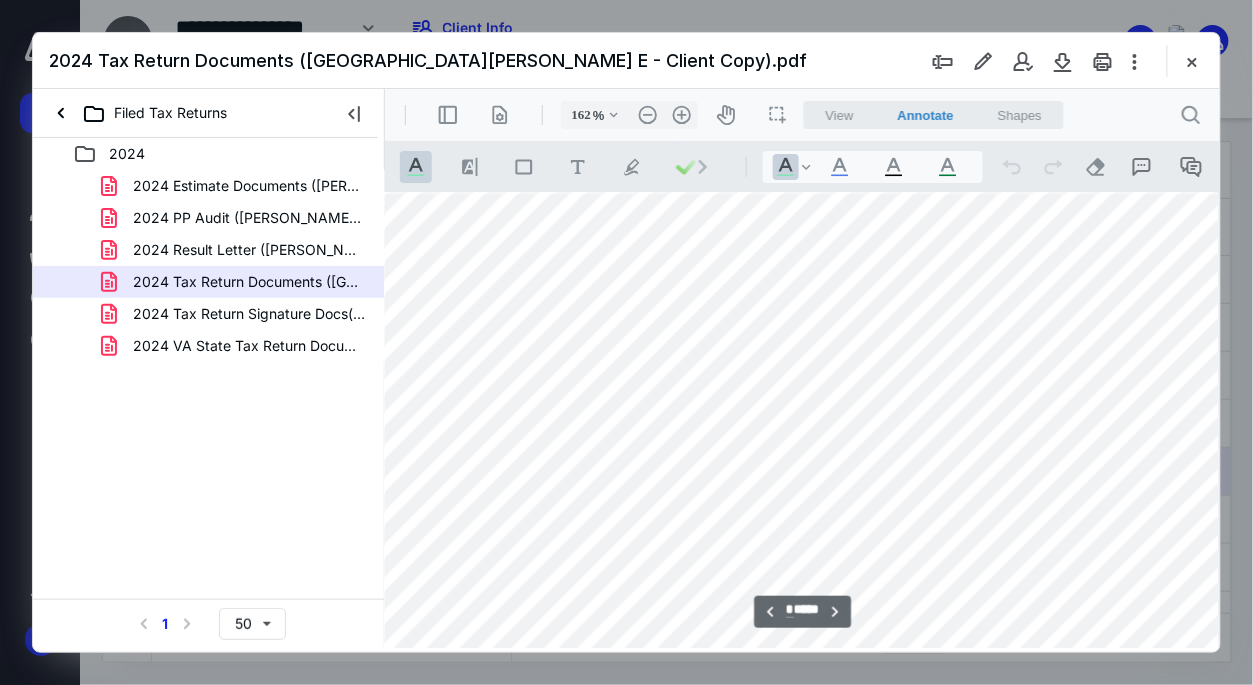 scroll, scrollTop: 7819, scrollLeft: 91, axis: both 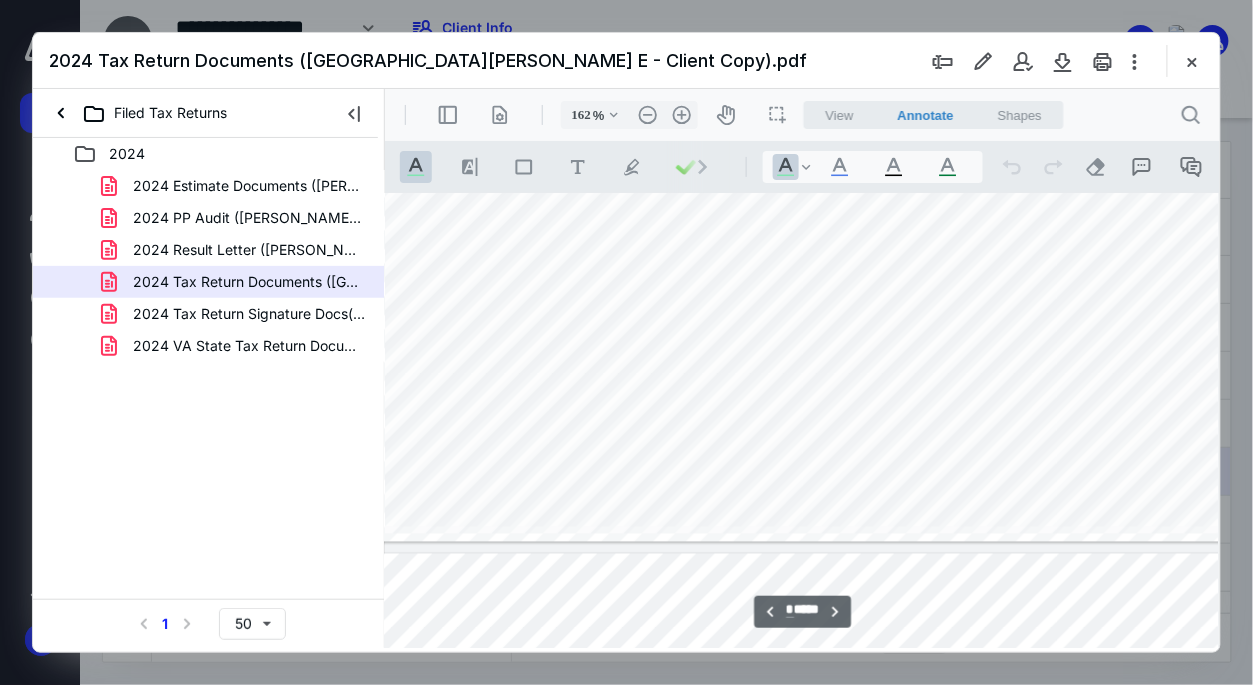 type on "*" 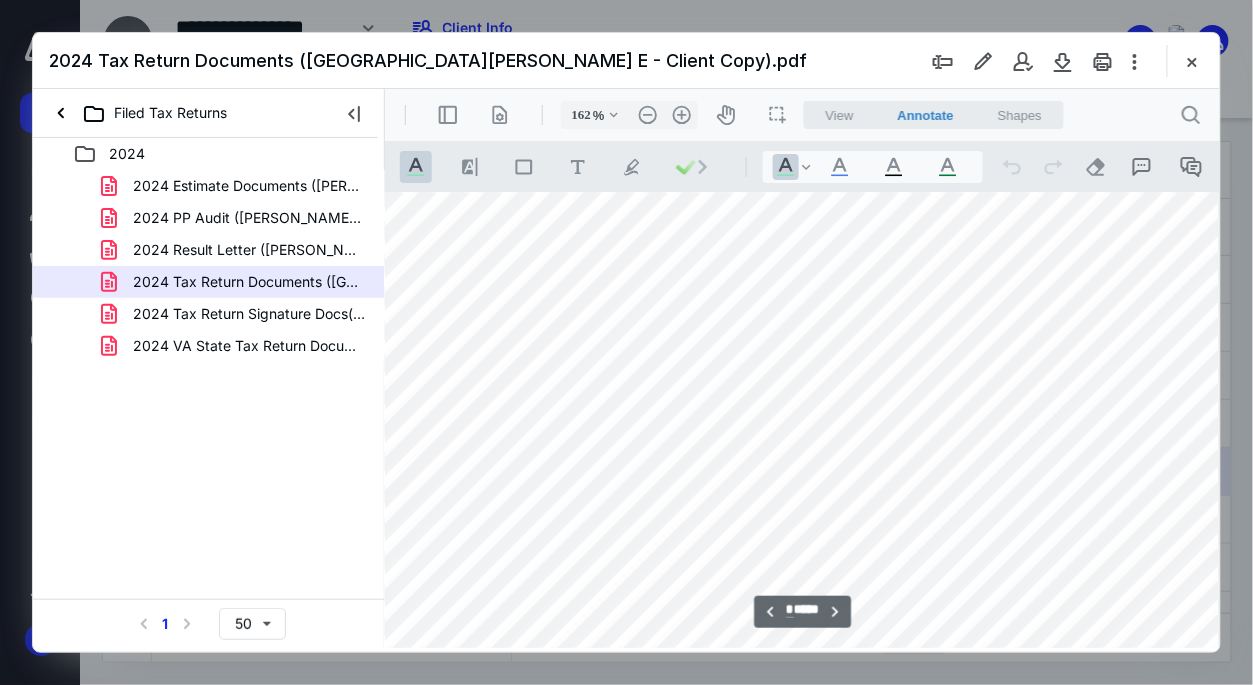 scroll, scrollTop: 9525, scrollLeft: 91, axis: both 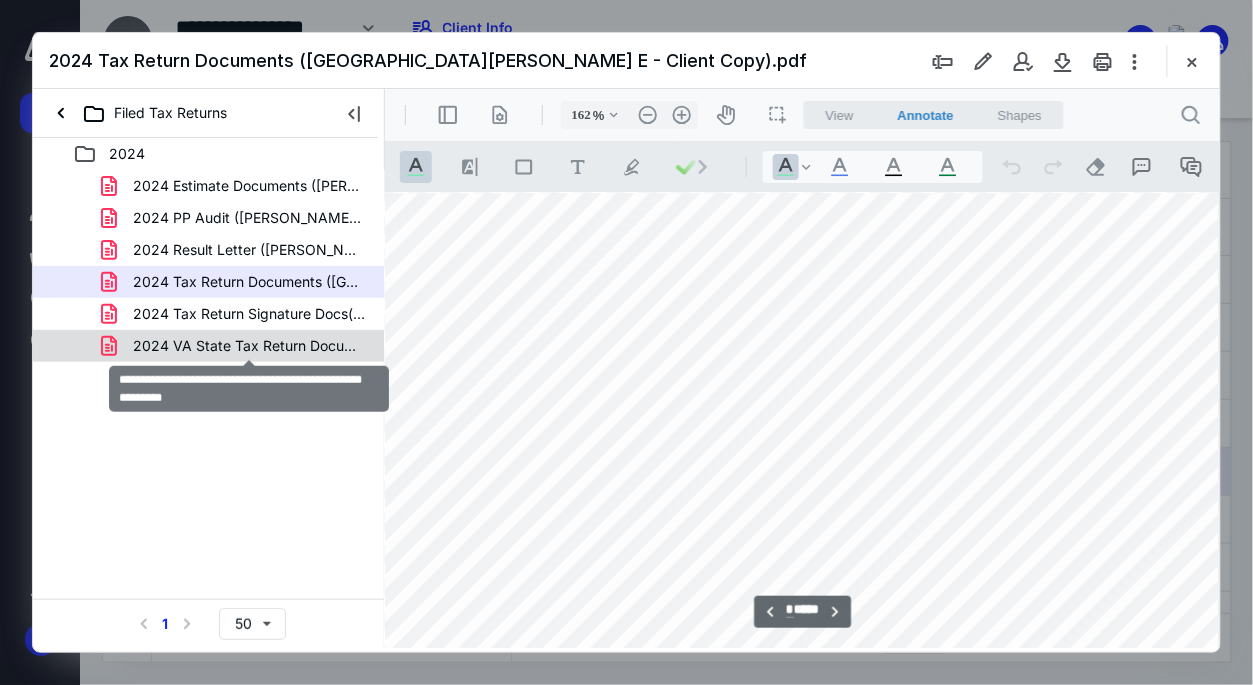 click on "2024 VA State Tax Return Documents ([PERSON_NAME]).pdf" at bounding box center [249, 346] 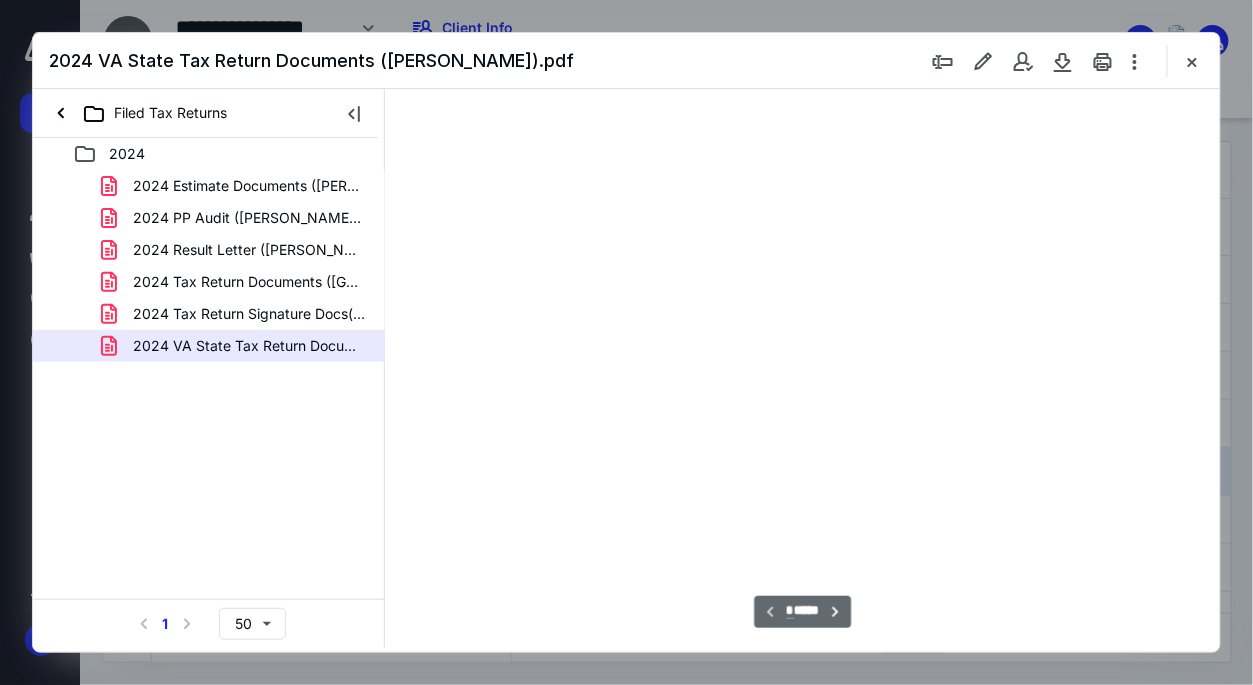scroll, scrollTop: 105, scrollLeft: 0, axis: vertical 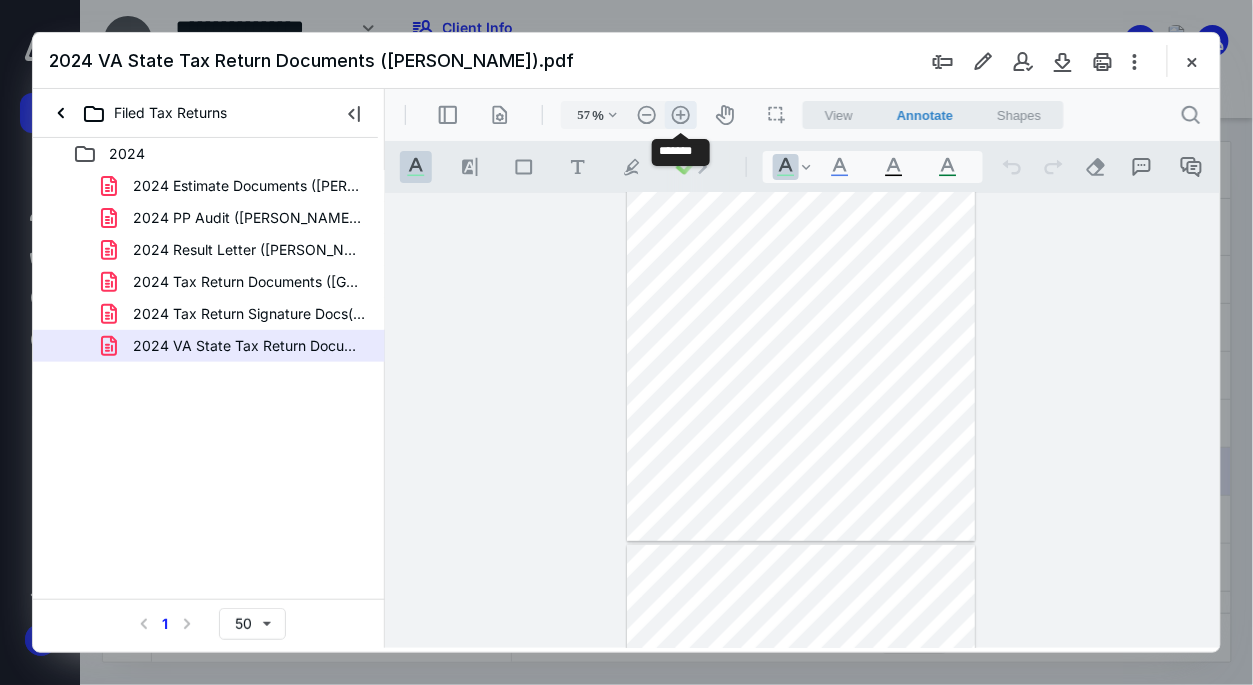 click on ".cls-1{fill:#abb0c4;} icon - header - zoom - in - line" at bounding box center [680, 114] 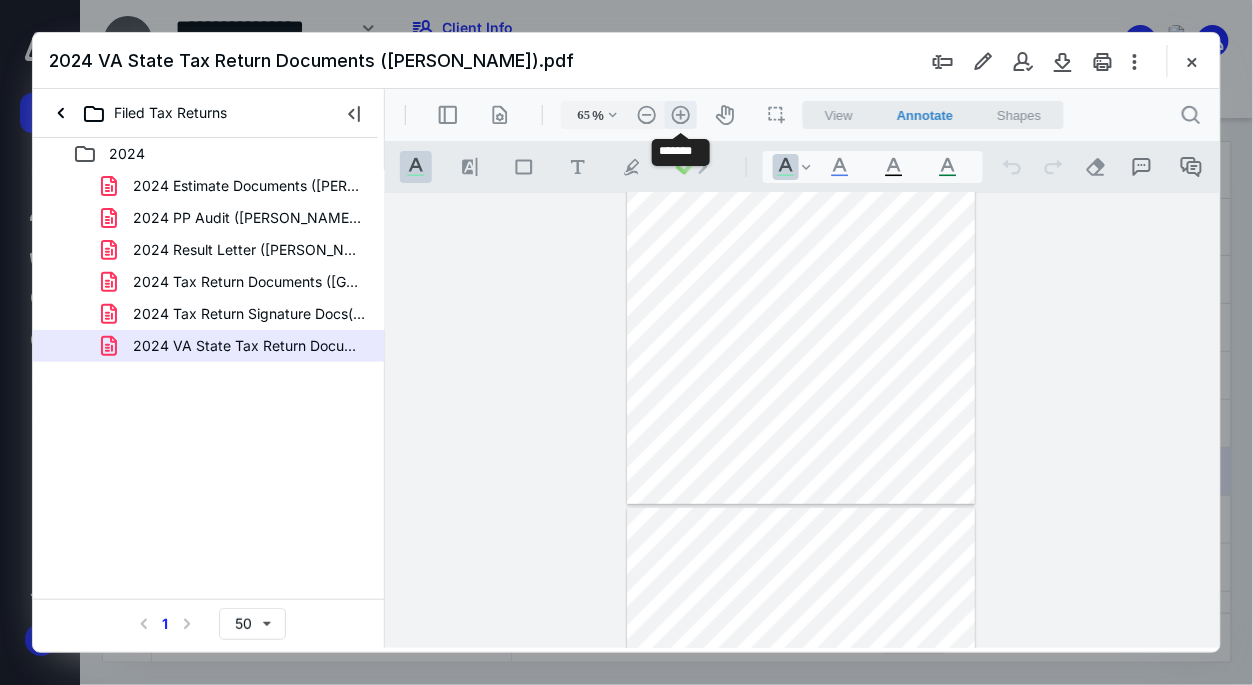 click on ".cls-1{fill:#abb0c4;} icon - header - zoom - in - line" at bounding box center (680, 114) 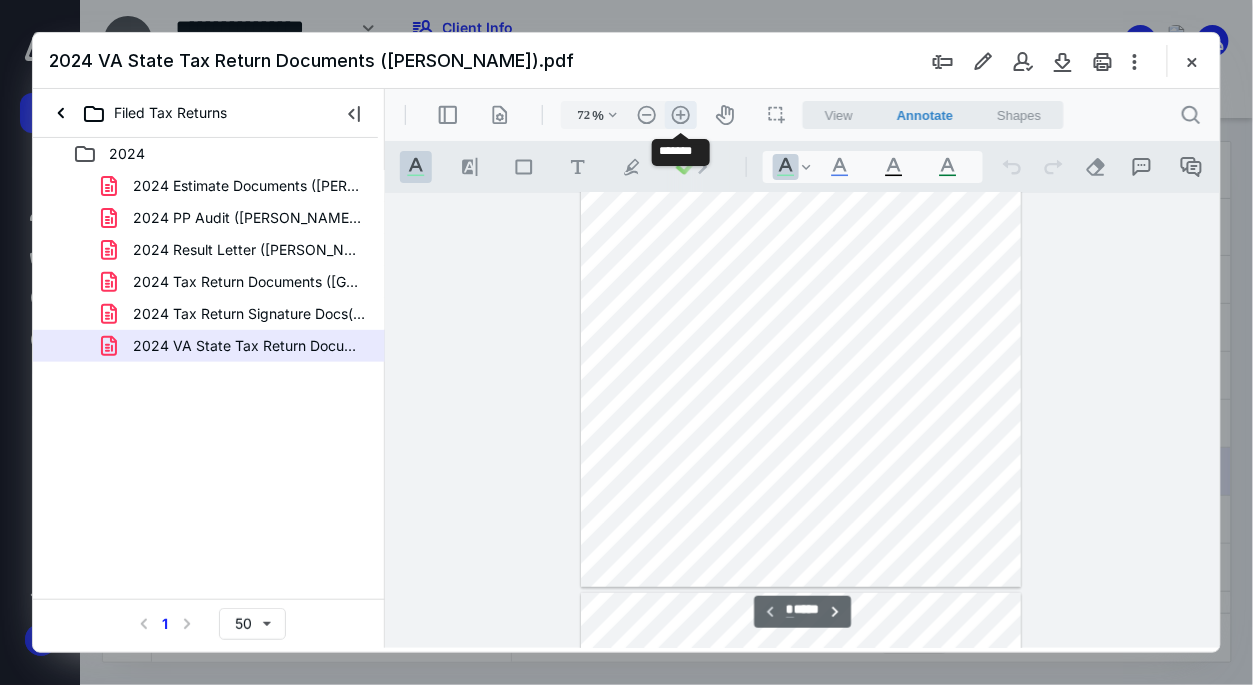 click on ".cls-1{fill:#abb0c4;} icon - header - zoom - in - line" at bounding box center [680, 114] 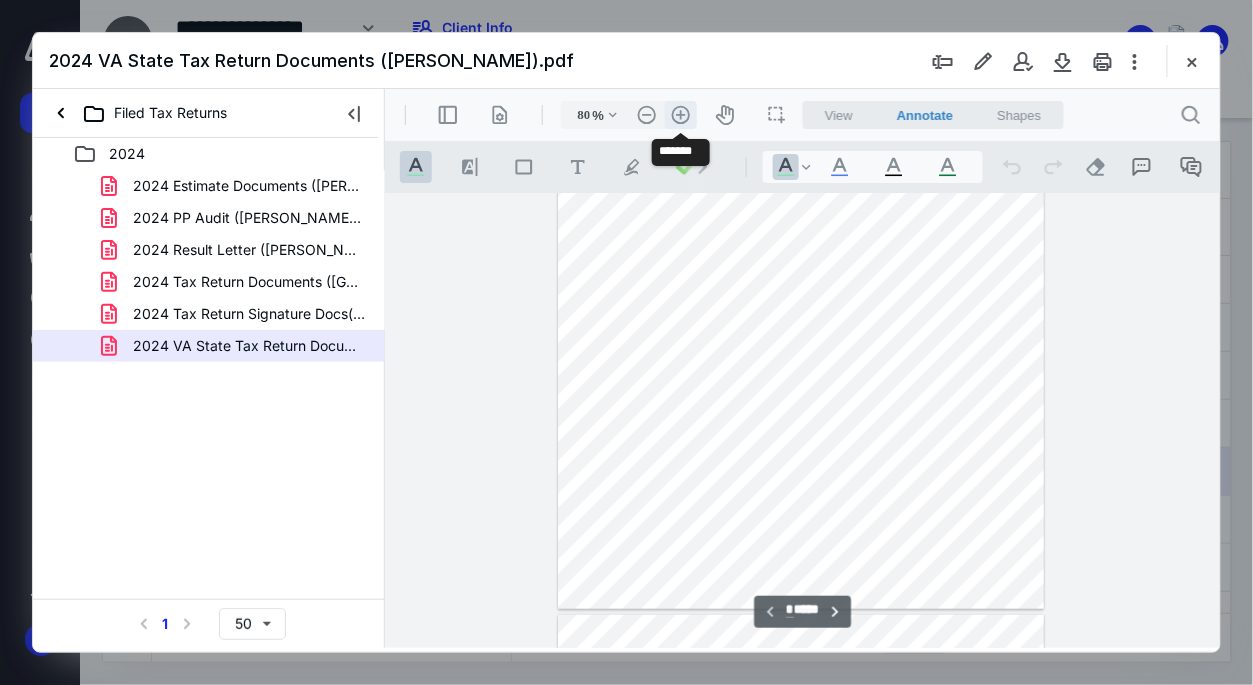click on ".cls-1{fill:#abb0c4;} icon - header - zoom - in - line" at bounding box center [680, 114] 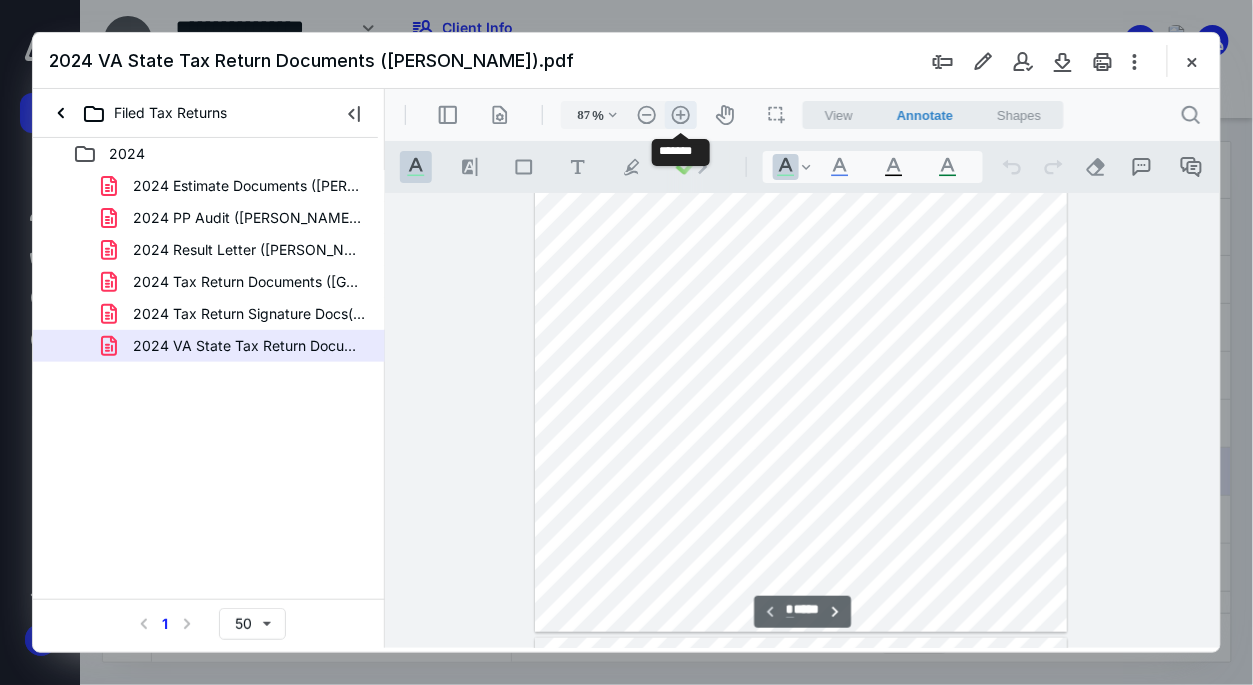 click on ".cls-1{fill:#abb0c4;} icon - header - zoom - in - line" at bounding box center (680, 114) 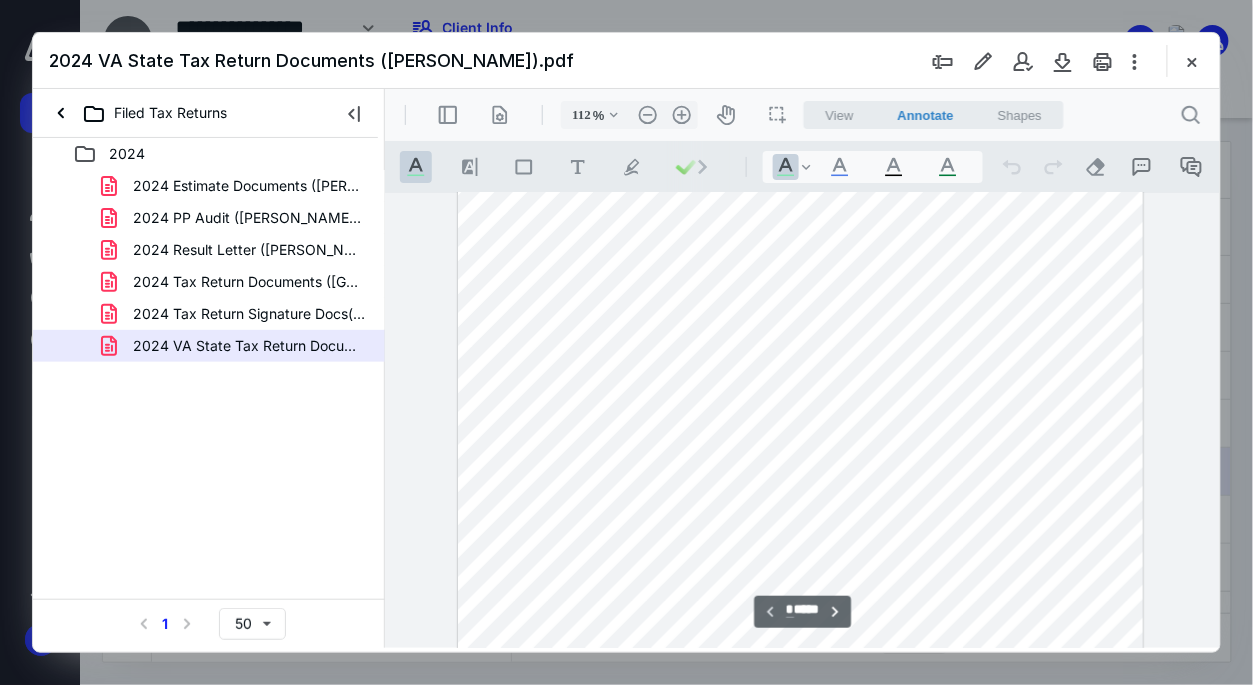 scroll, scrollTop: 108, scrollLeft: 0, axis: vertical 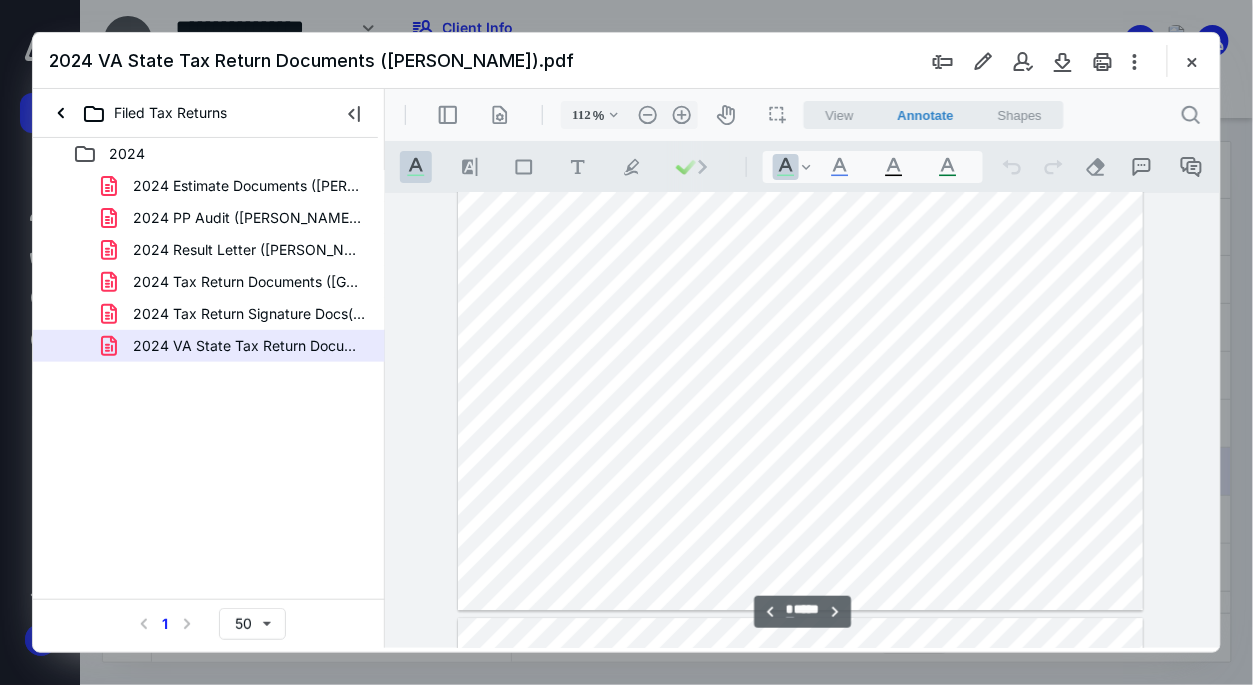type on "*" 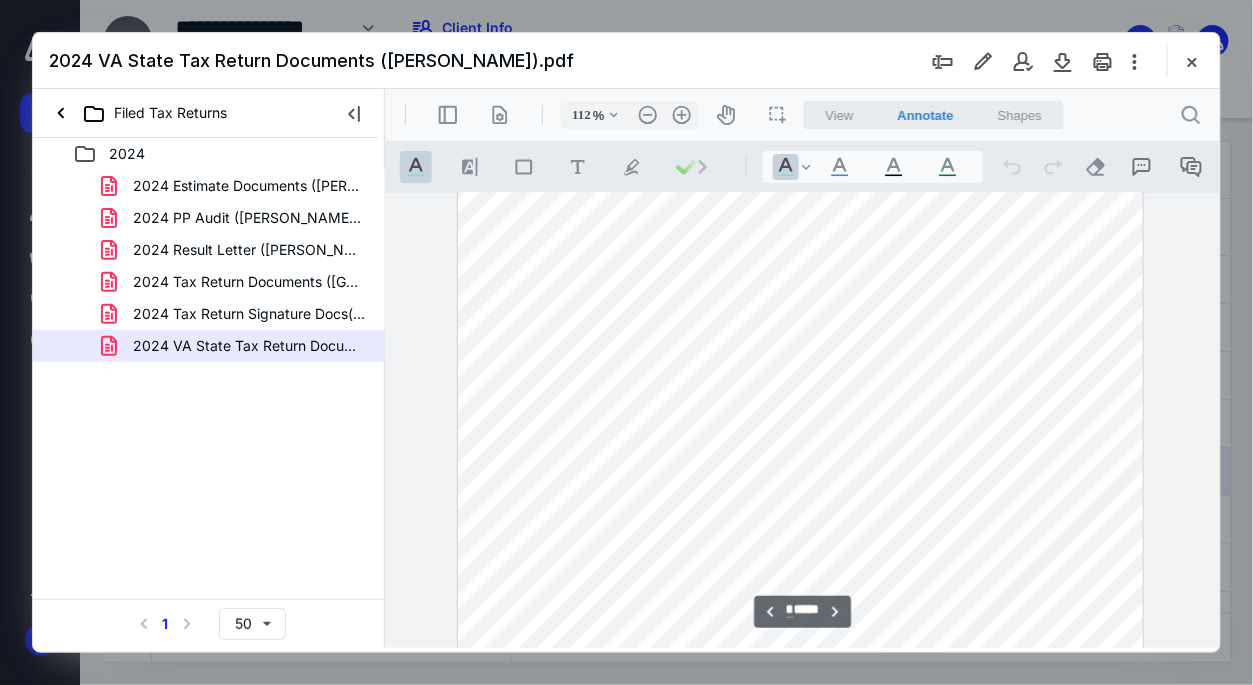 scroll, scrollTop: 1974, scrollLeft: 0, axis: vertical 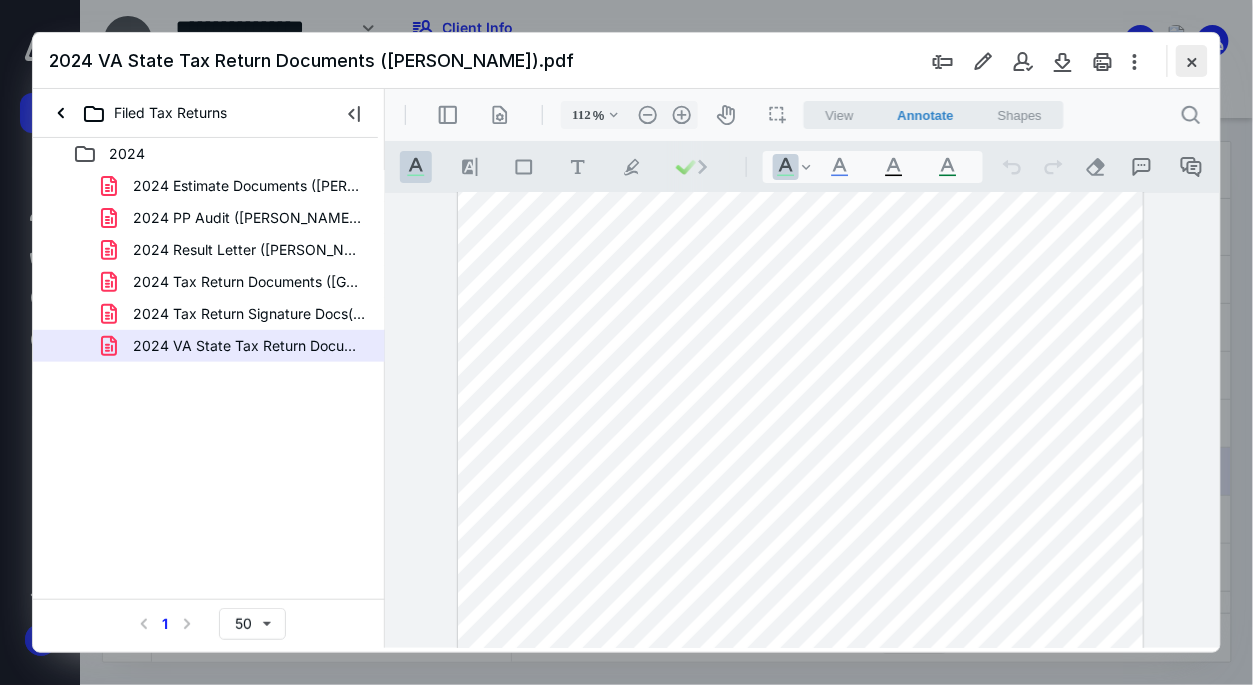 click at bounding box center (1192, 61) 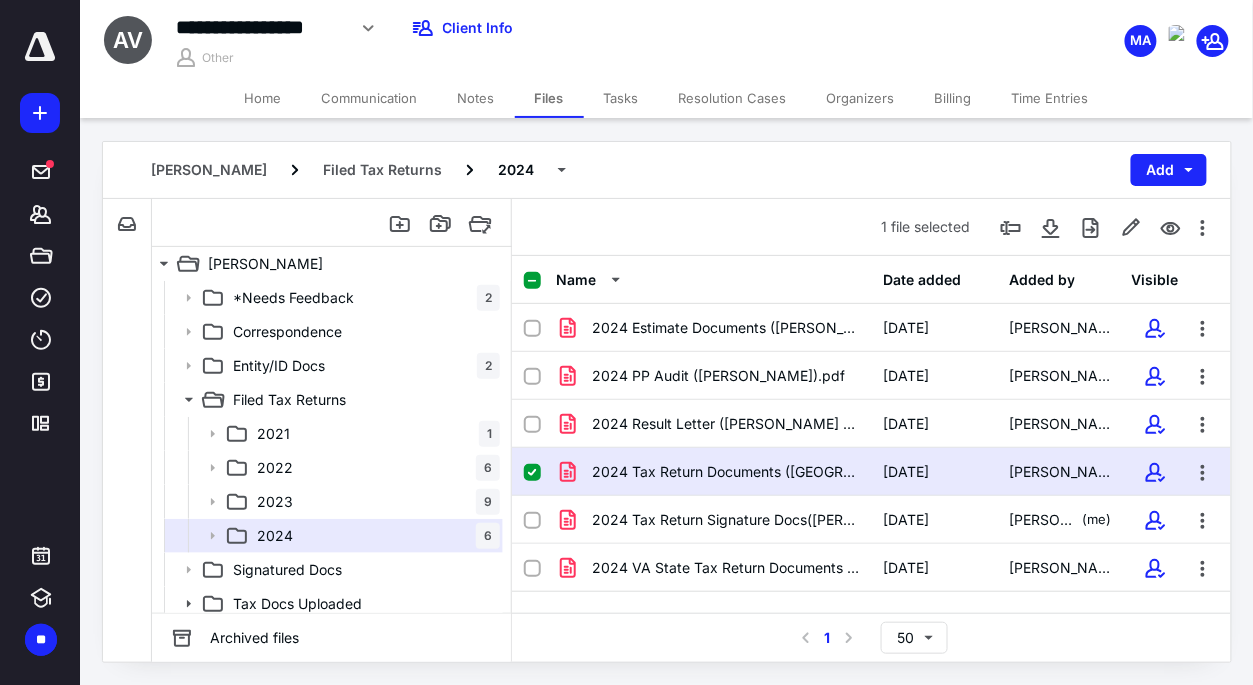 click on "Organizers" at bounding box center (861, 98) 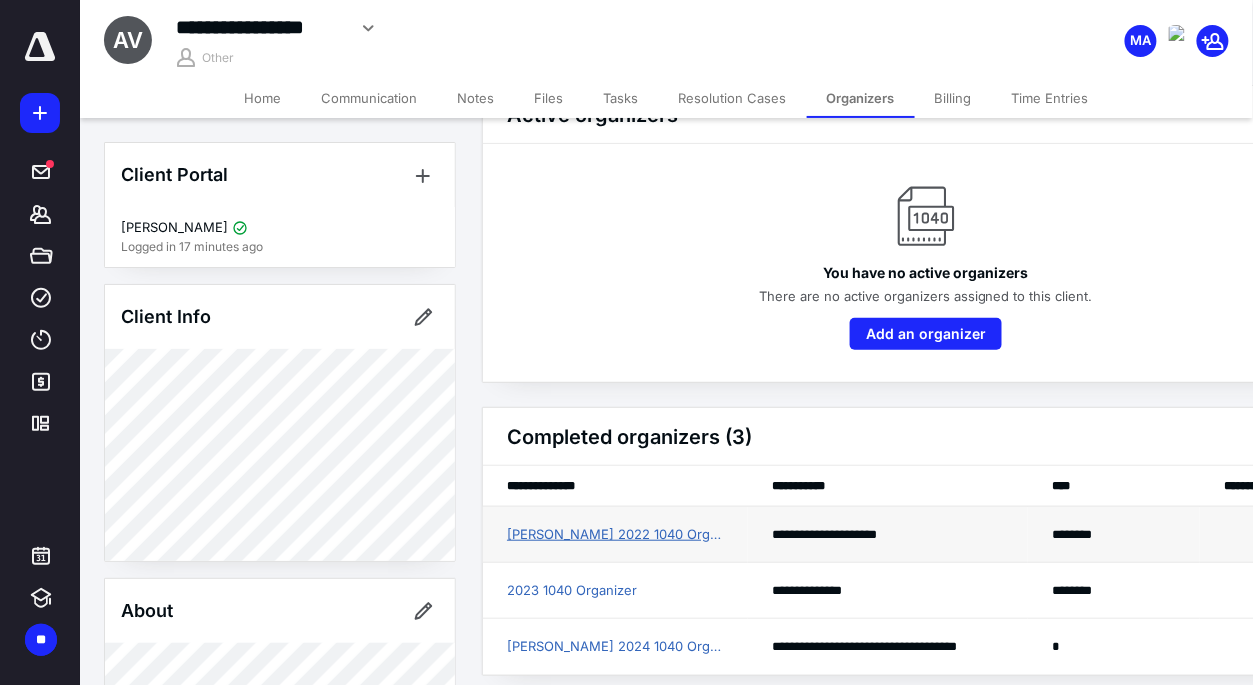 scroll, scrollTop: 70, scrollLeft: 0, axis: vertical 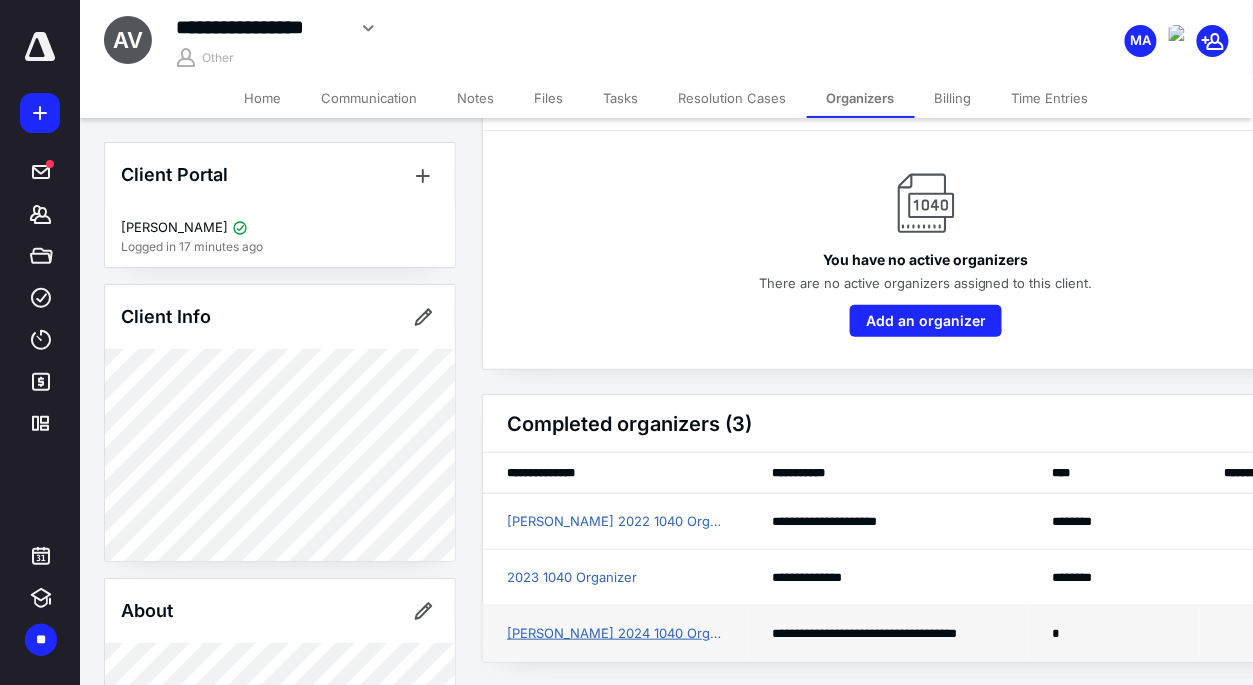 click on "[PERSON_NAME] 2024 1040 Organizer" at bounding box center (615, 634) 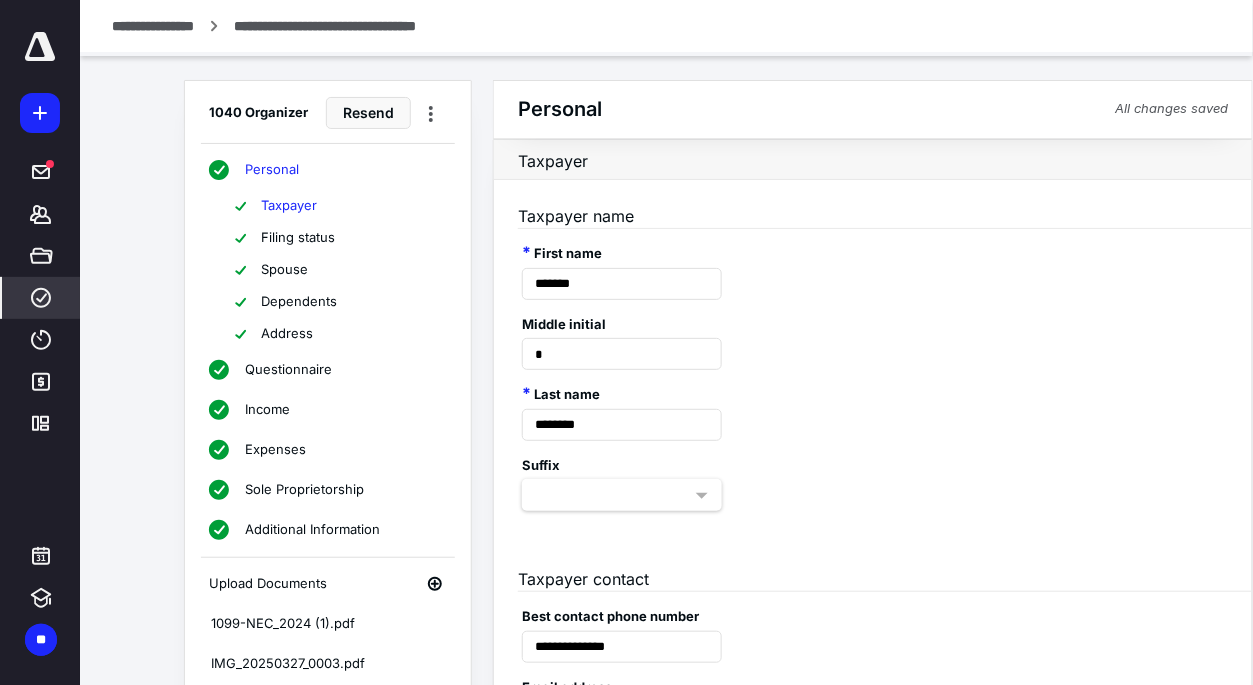 click on "Additional Information" at bounding box center [312, 530] 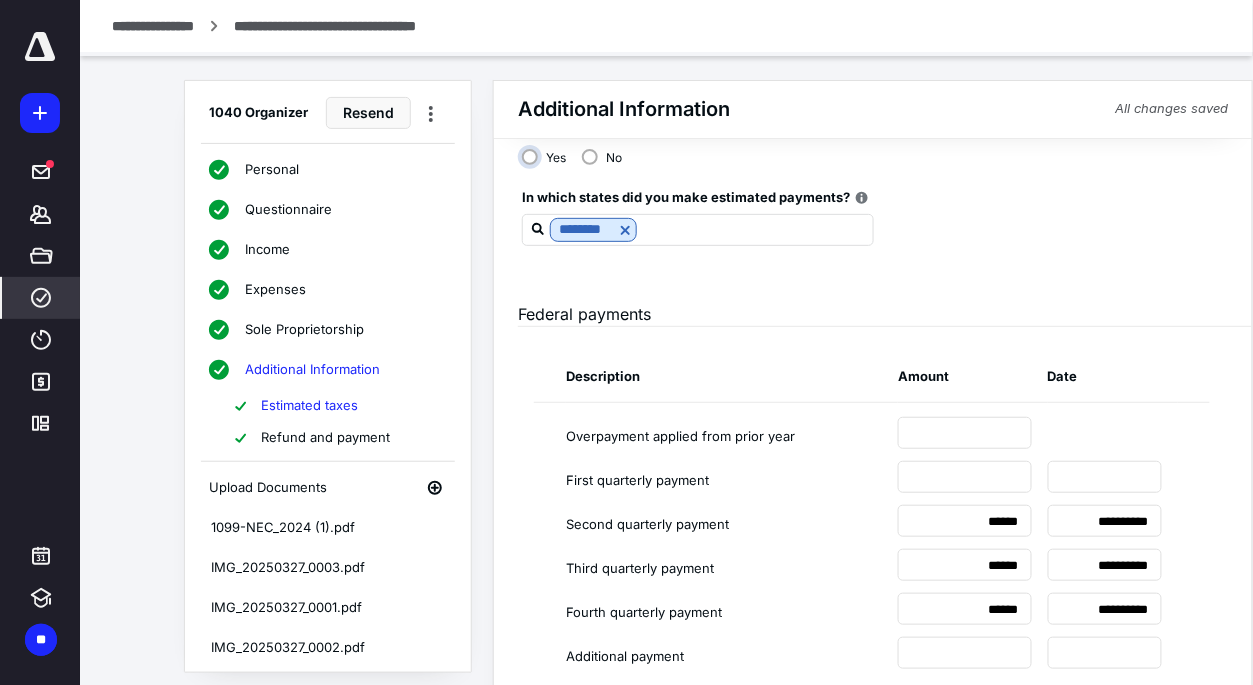scroll, scrollTop: 0, scrollLeft: 0, axis: both 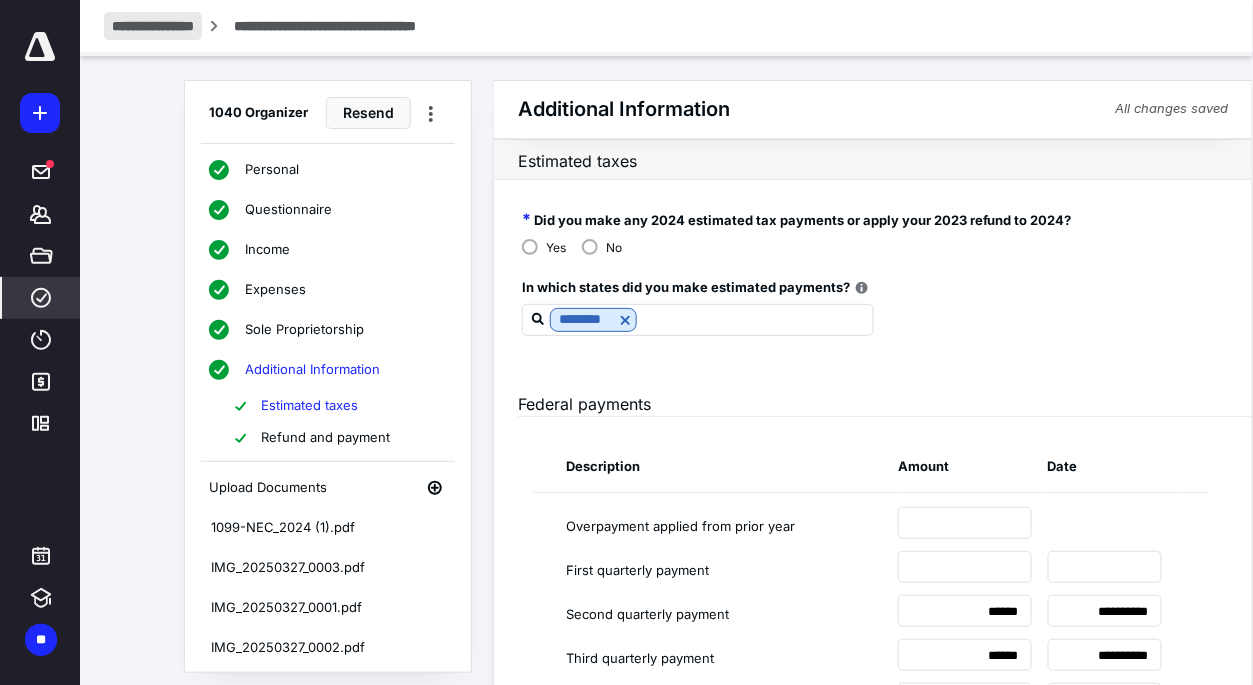 click on "**********" at bounding box center [153, 26] 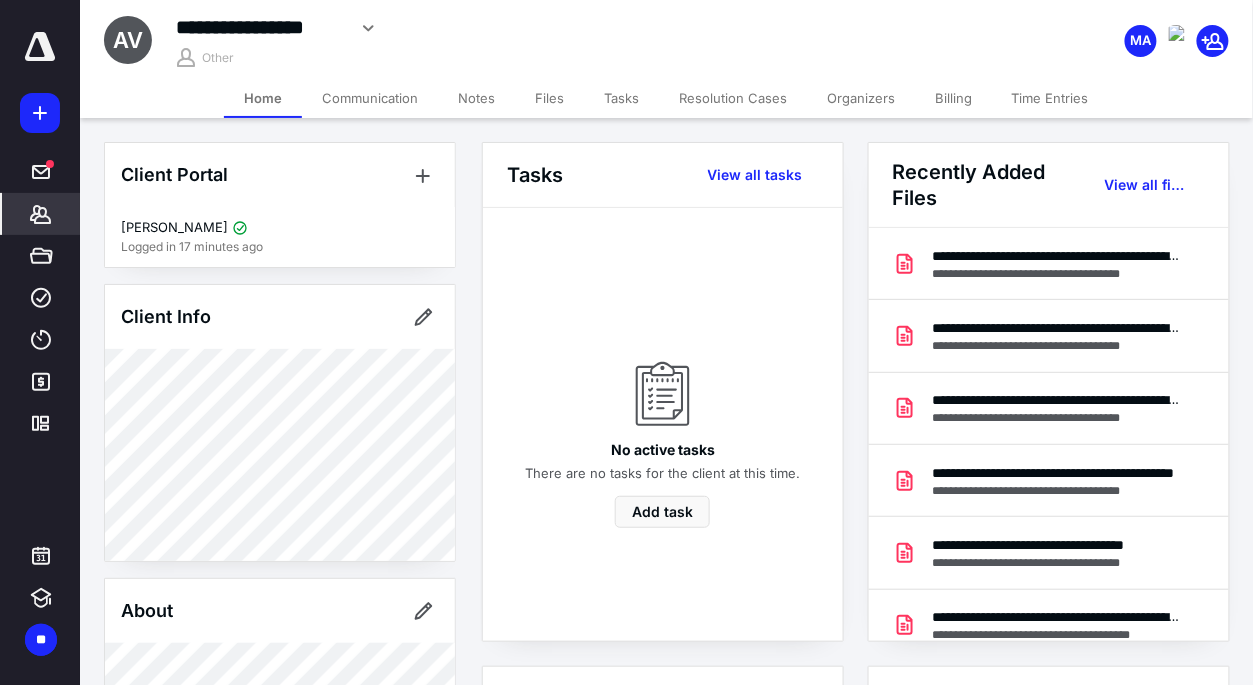 click on "Files" at bounding box center [549, 98] 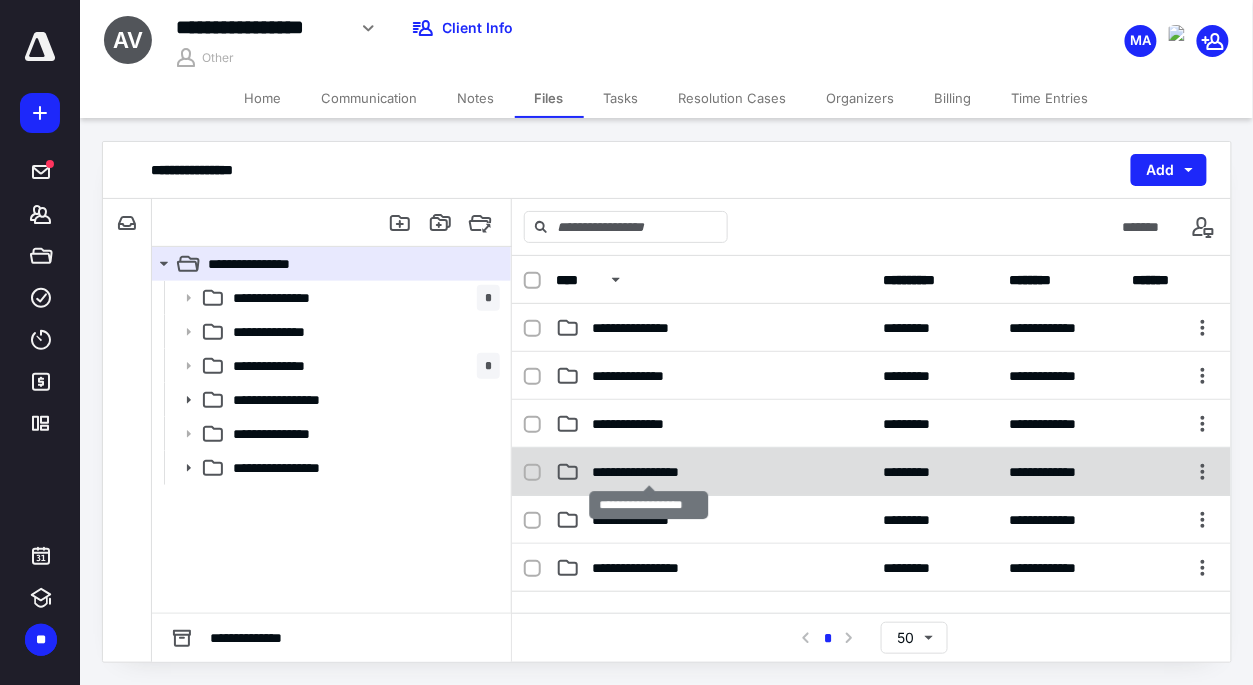 click on "**********" at bounding box center (649, 472) 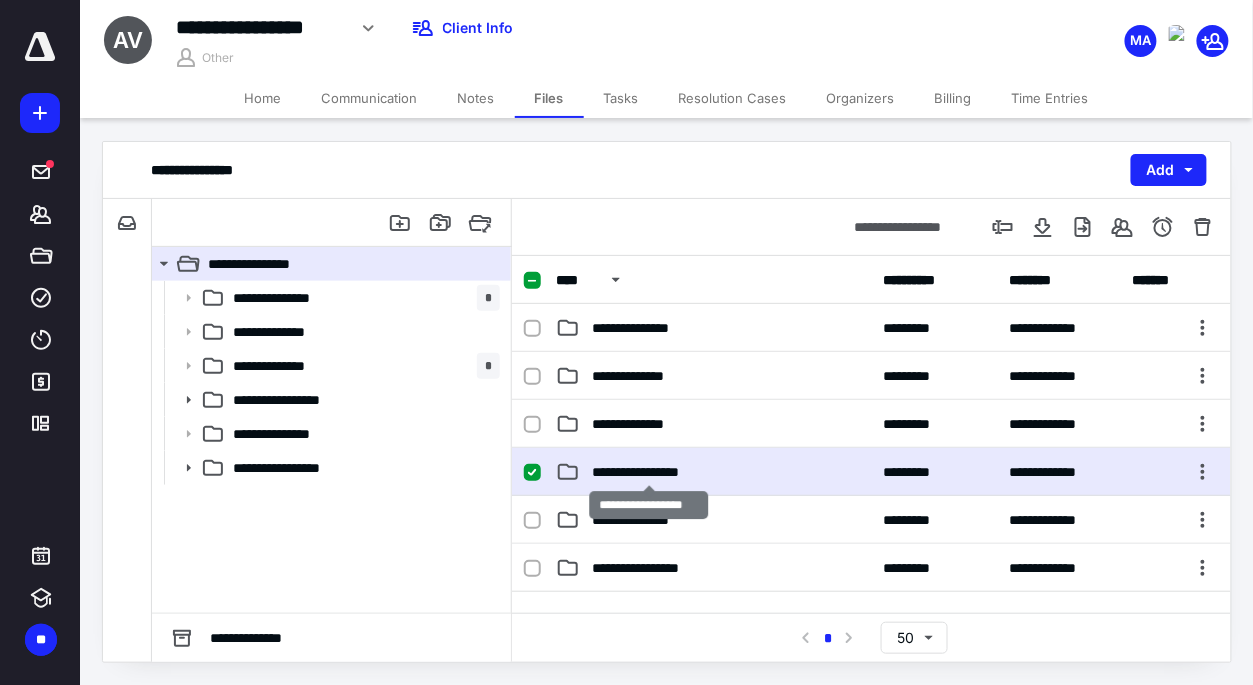click on "**********" at bounding box center [649, 472] 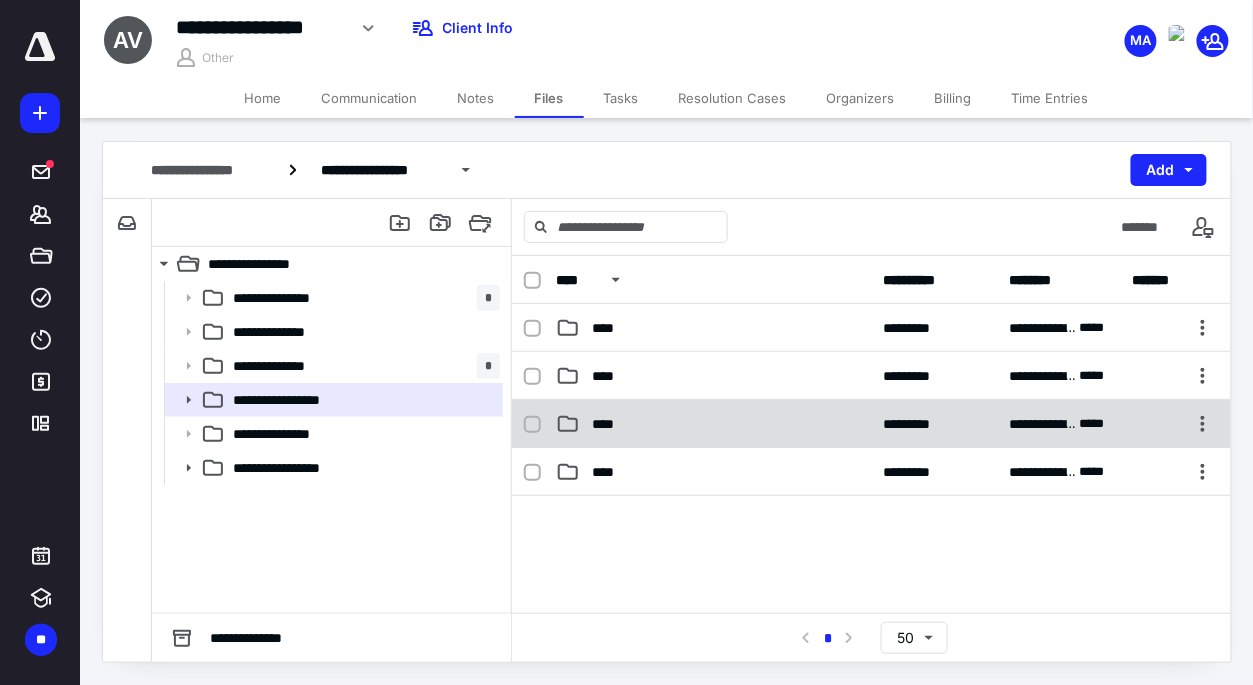 click on "****" at bounding box center (713, 424) 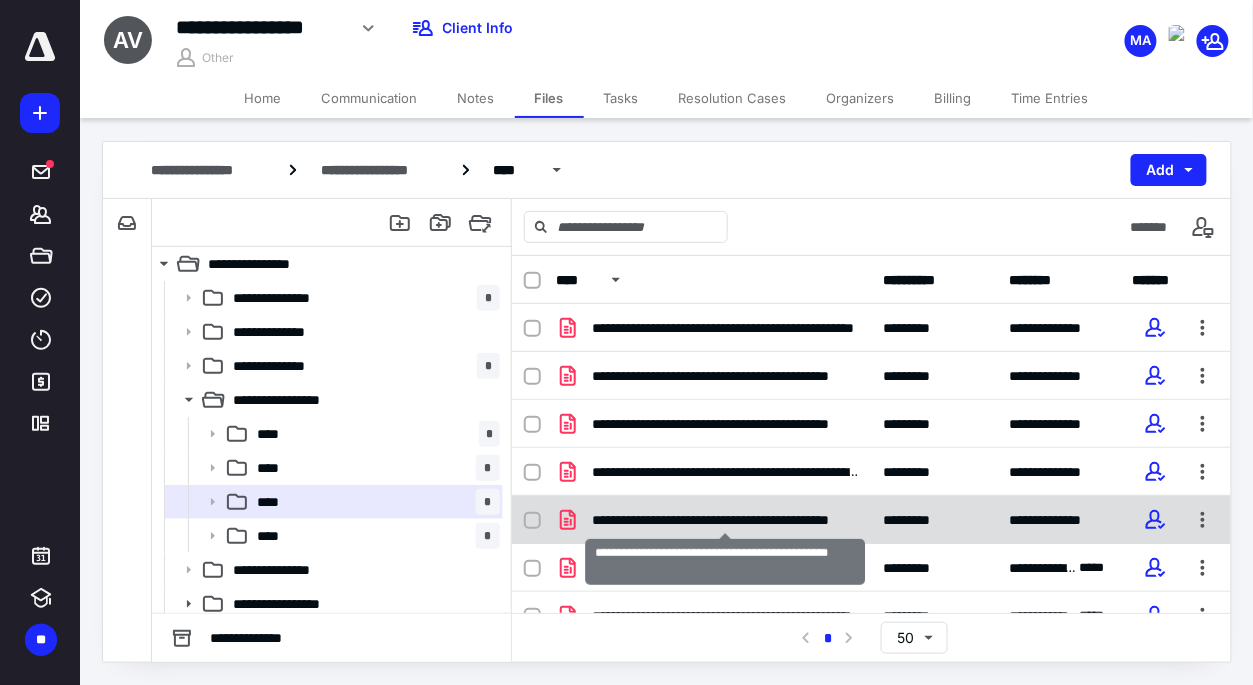 click on "**********" at bounding box center (725, 520) 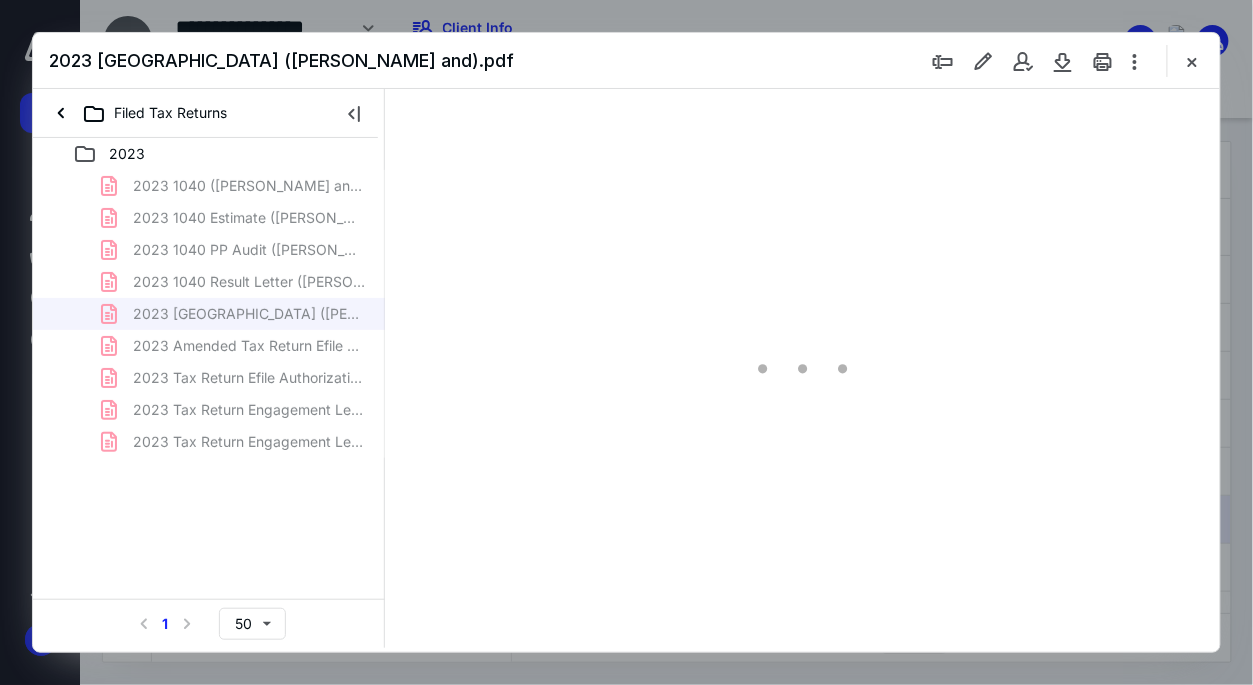scroll, scrollTop: 0, scrollLeft: 0, axis: both 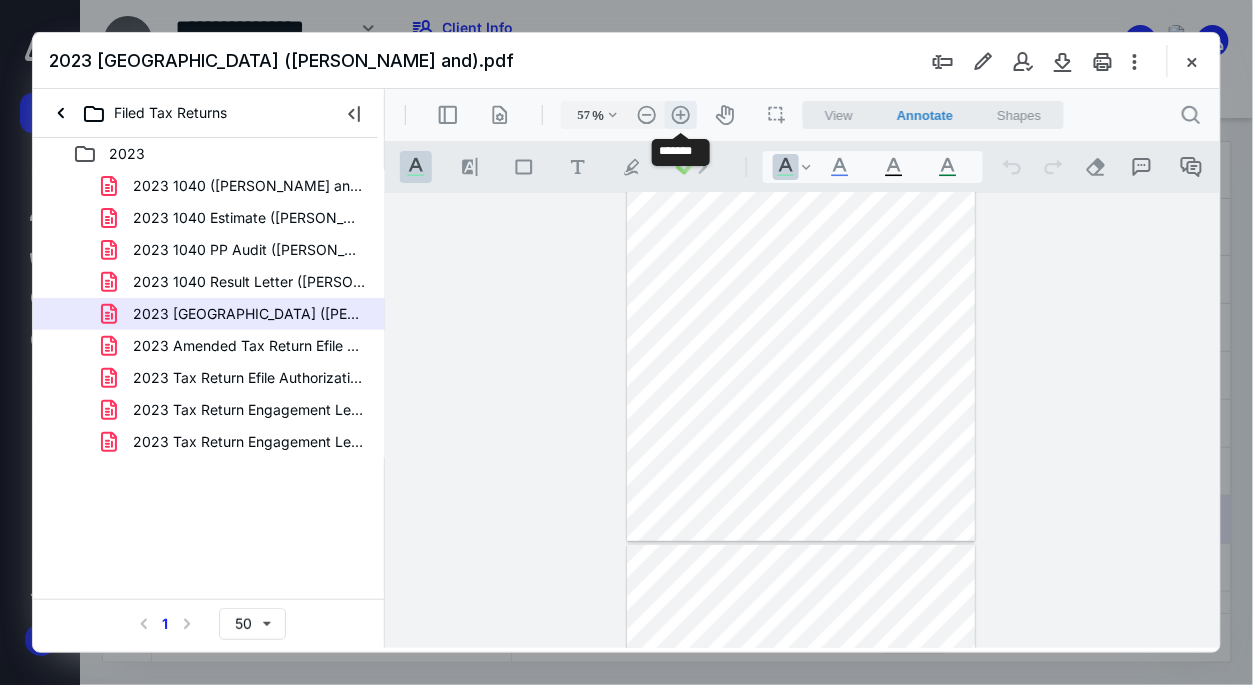 click on ".cls-1{fill:#abb0c4;} icon - header - zoom - in - line" at bounding box center (680, 114) 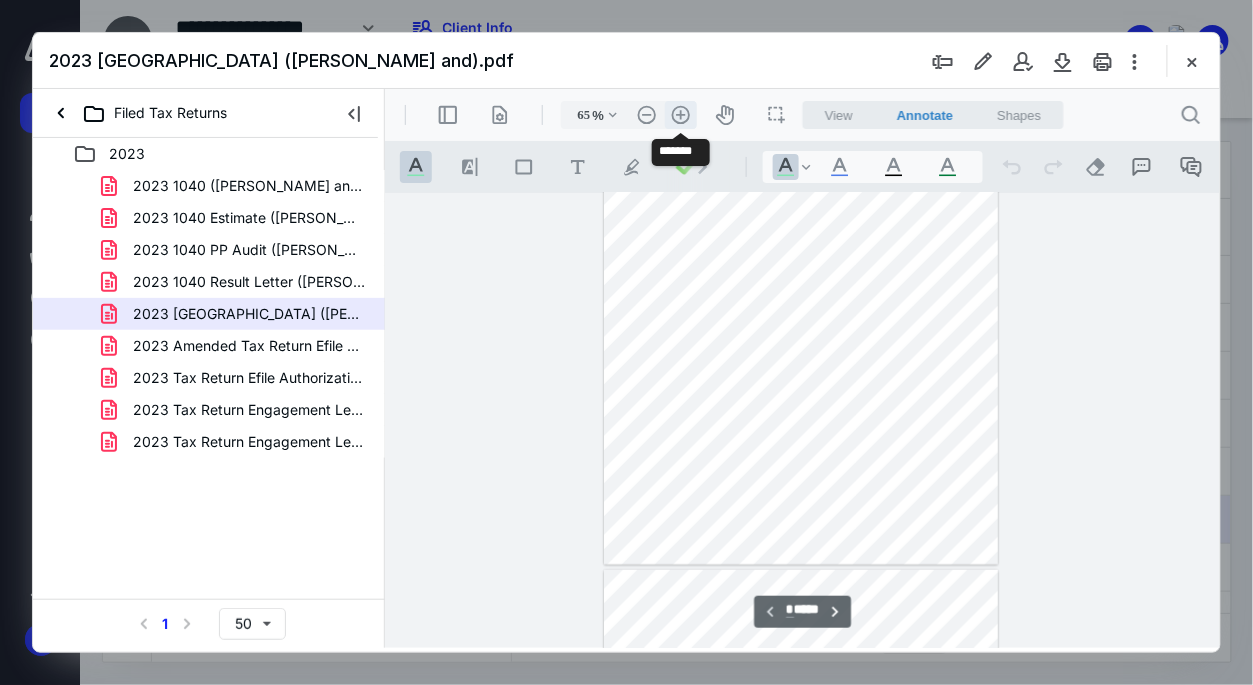 click on ".cls-1{fill:#abb0c4;} icon - header - zoom - in - line" at bounding box center [680, 114] 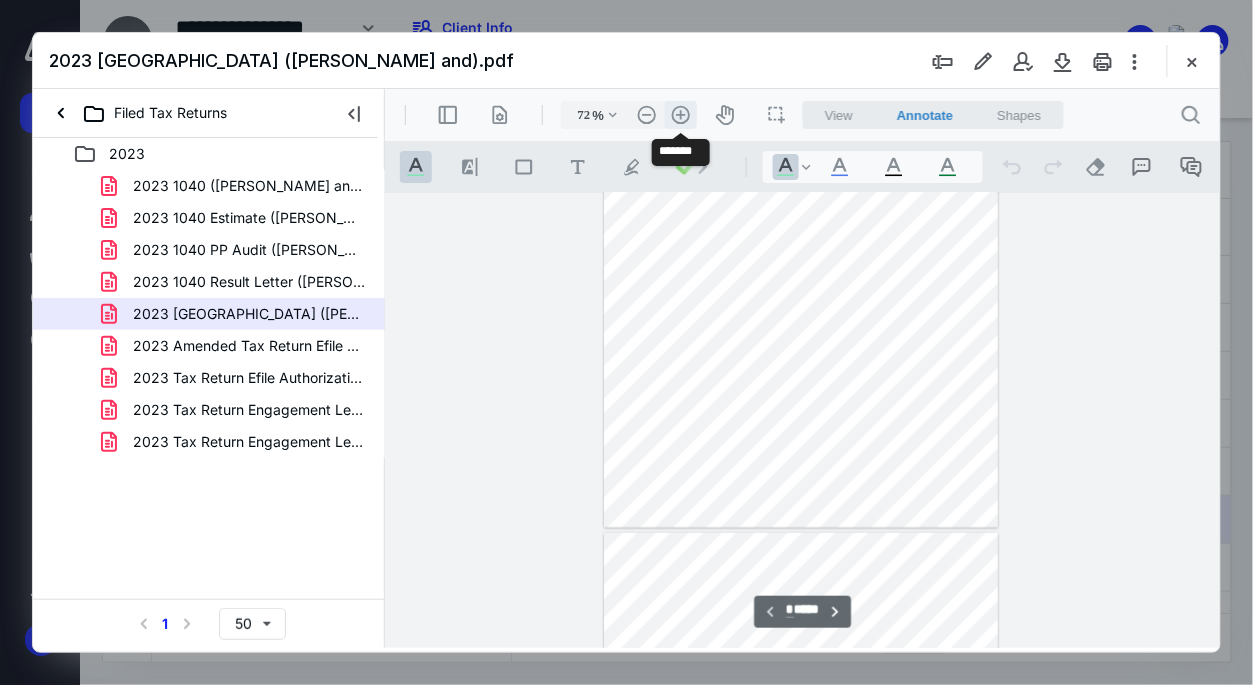 click on ".cls-1{fill:#abb0c4;} icon - header - zoom - in - line" at bounding box center (680, 114) 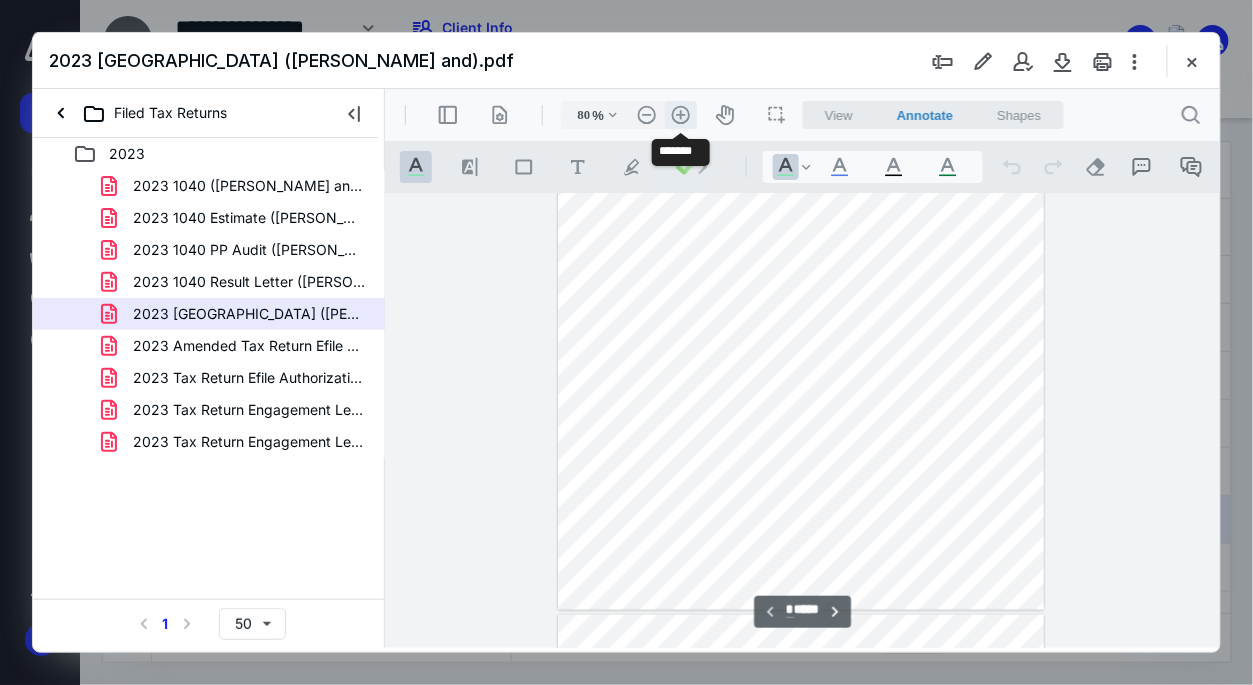 click on ".cls-1{fill:#abb0c4;} icon - header - zoom - in - line" at bounding box center [680, 114] 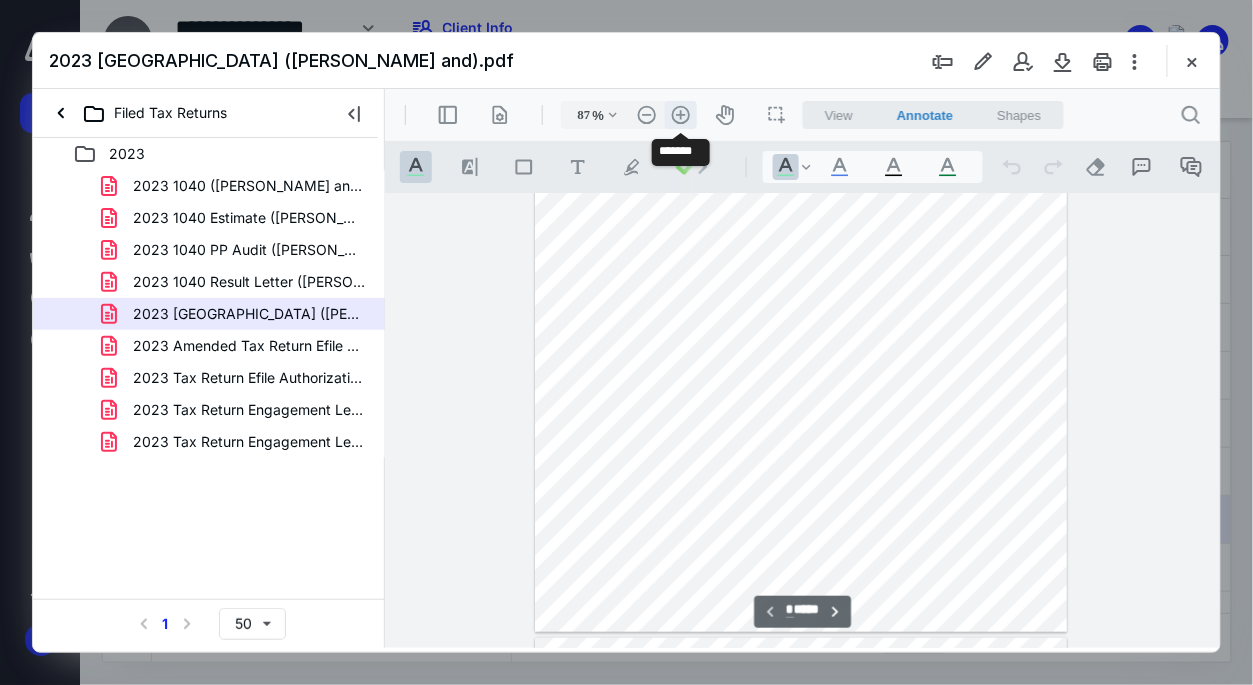 click on ".cls-1{fill:#abb0c4;} icon - header - zoom - in - line" at bounding box center [680, 114] 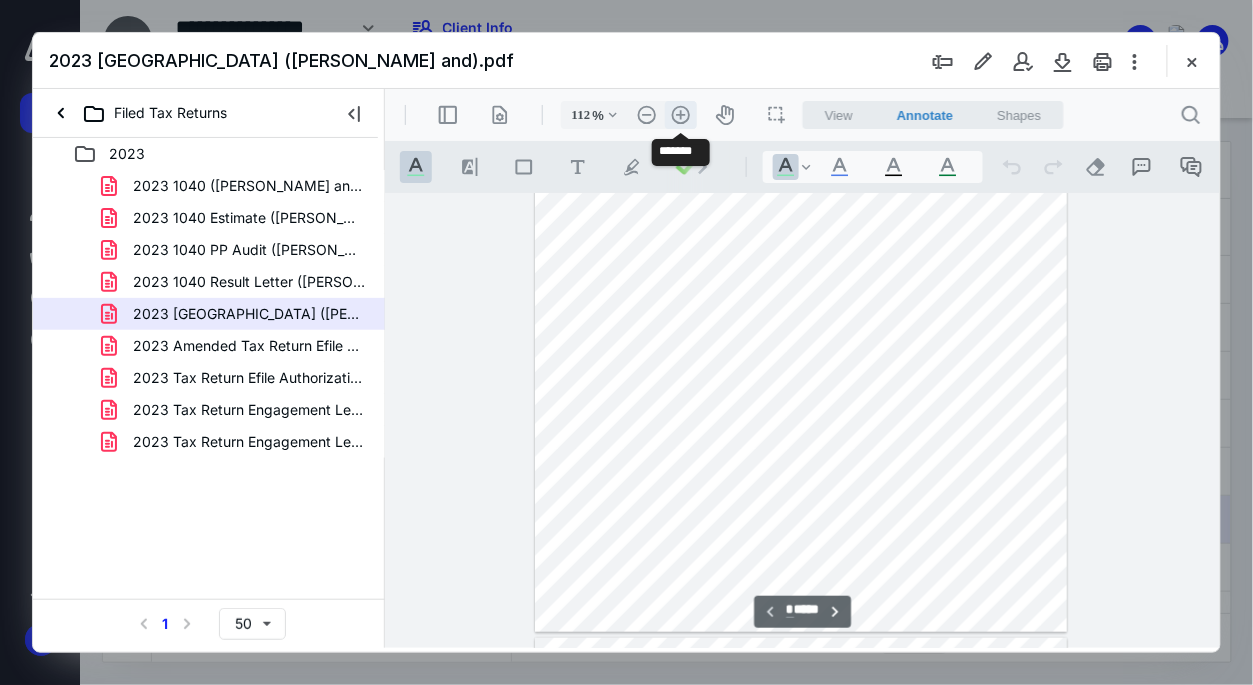 scroll, scrollTop: 376, scrollLeft: 0, axis: vertical 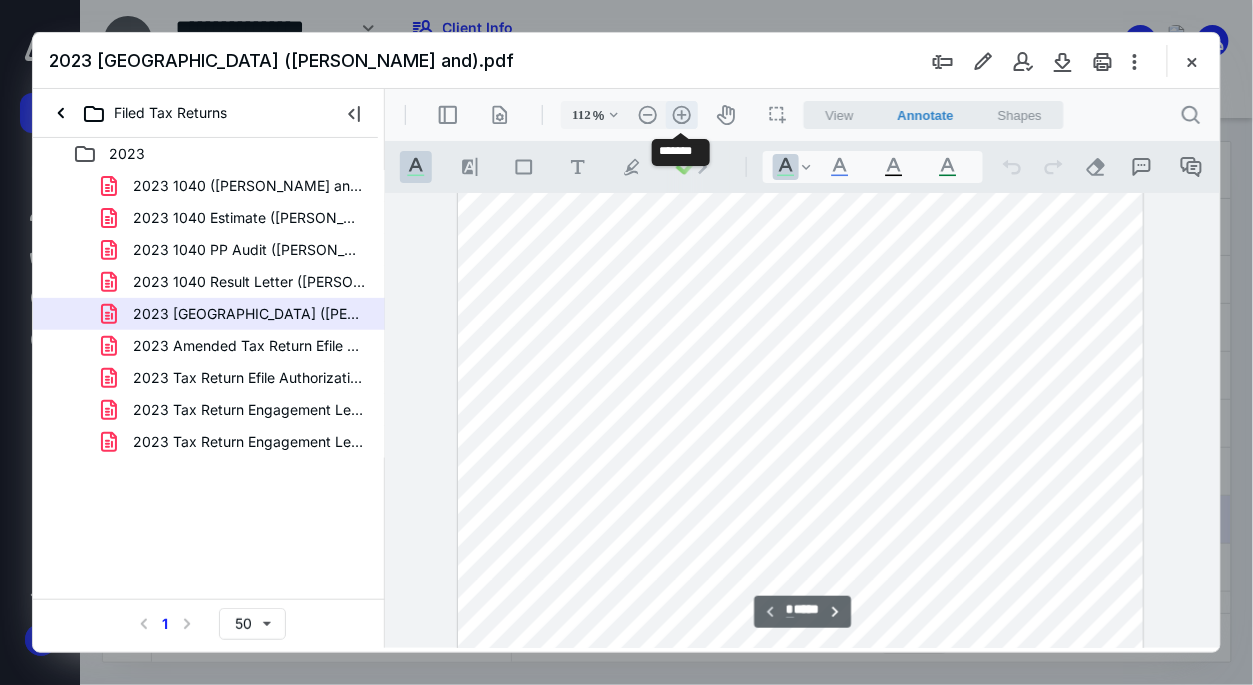 click on ".cls-1{fill:#abb0c4;} icon - header - zoom - in - line" at bounding box center [681, 114] 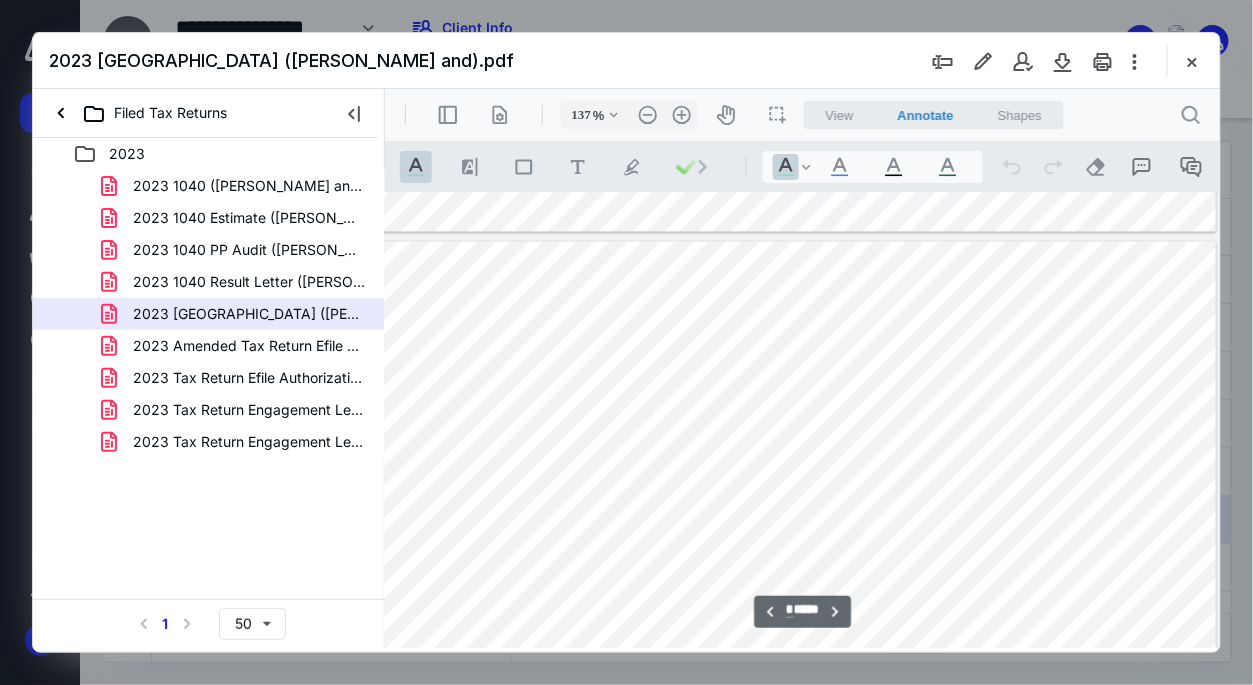 scroll, scrollTop: 1057, scrollLeft: 12, axis: both 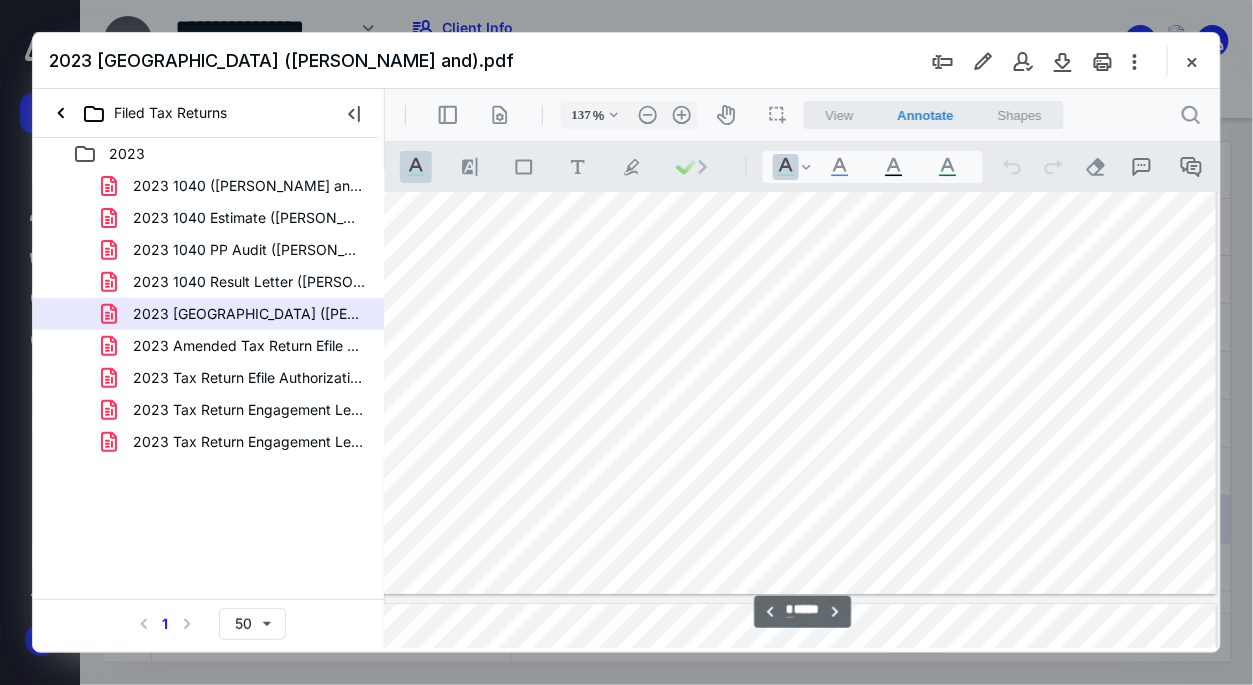 type on "*" 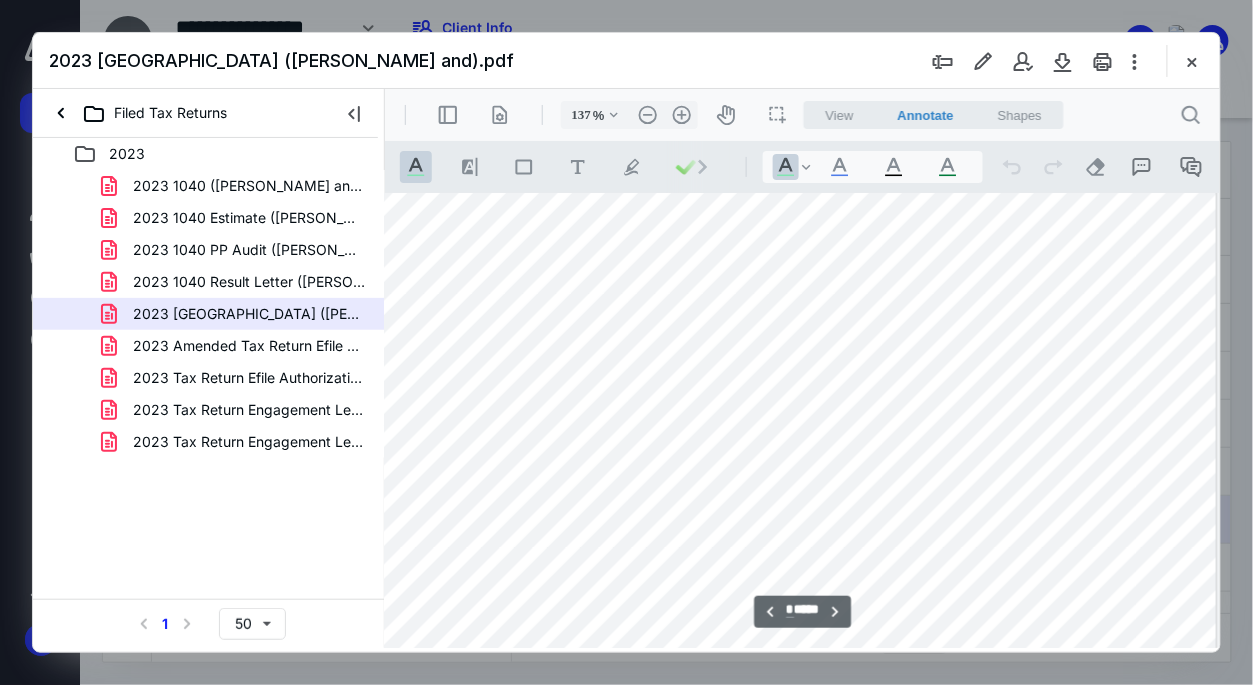 scroll, scrollTop: 2689, scrollLeft: 12, axis: both 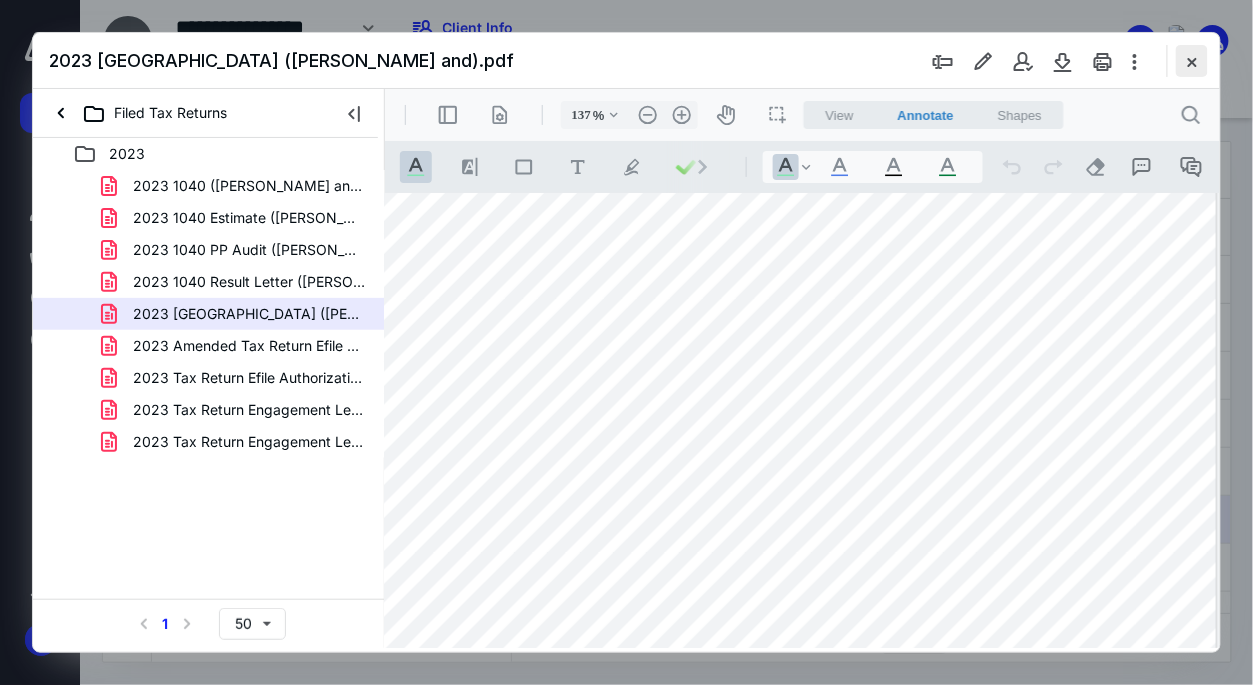 click at bounding box center [1192, 61] 